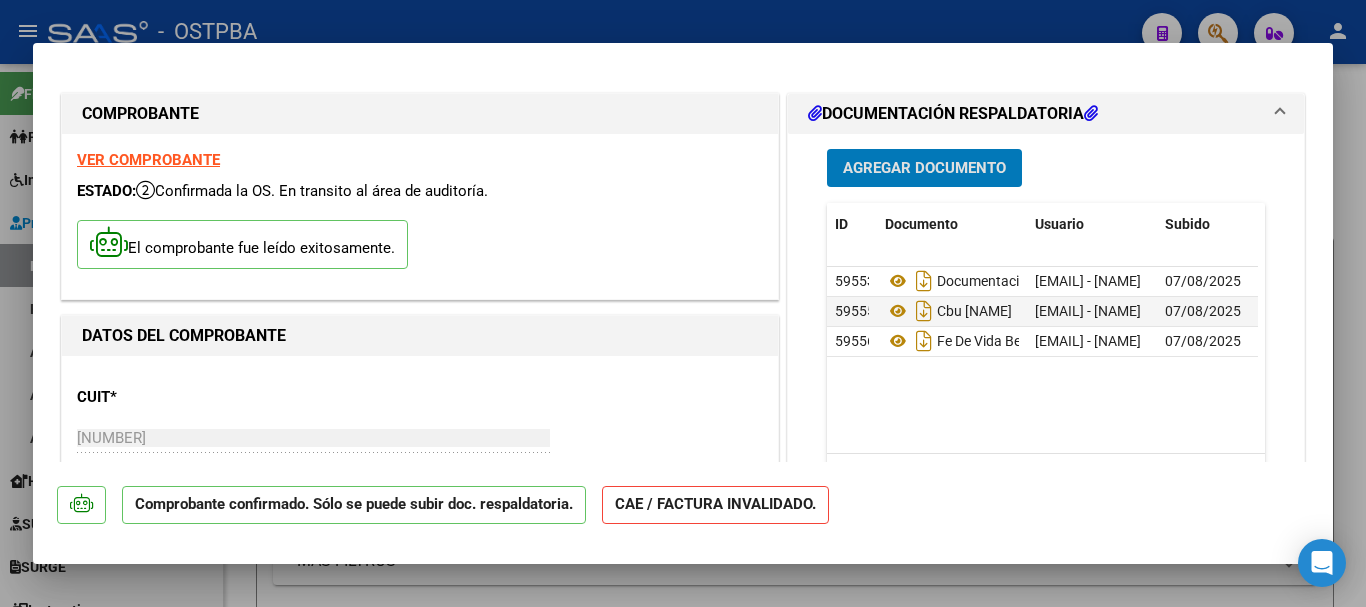 scroll, scrollTop: 0, scrollLeft: 0, axis: both 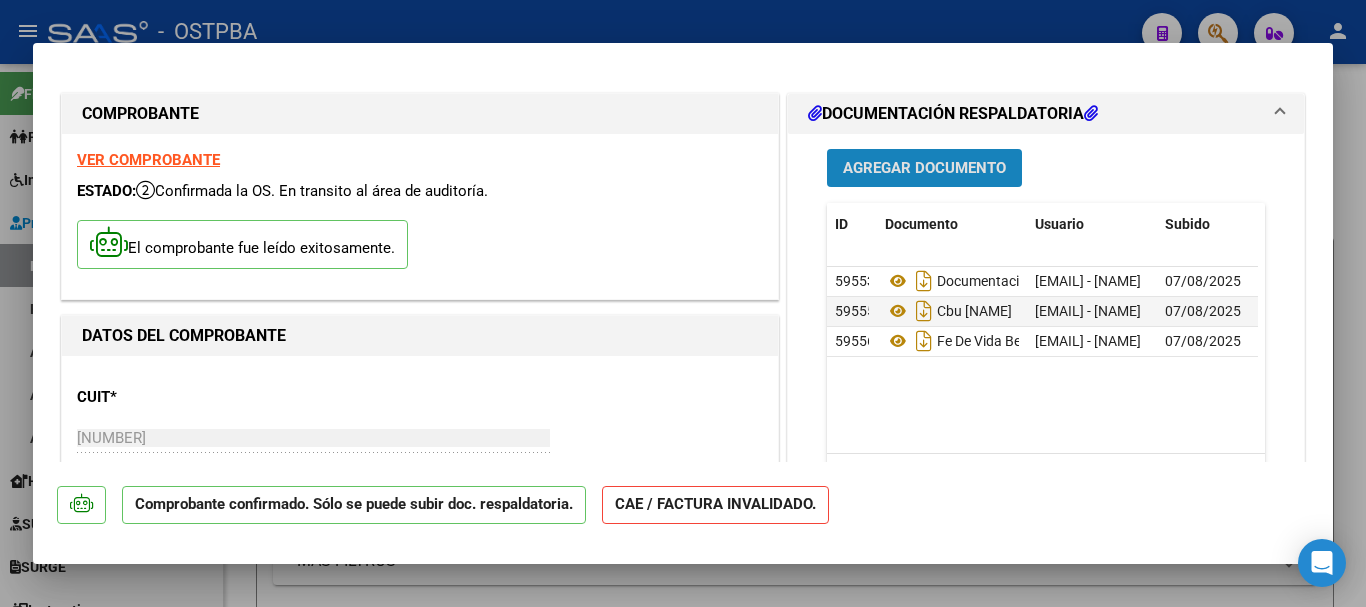 click on "Agregar Documento" at bounding box center [924, 169] 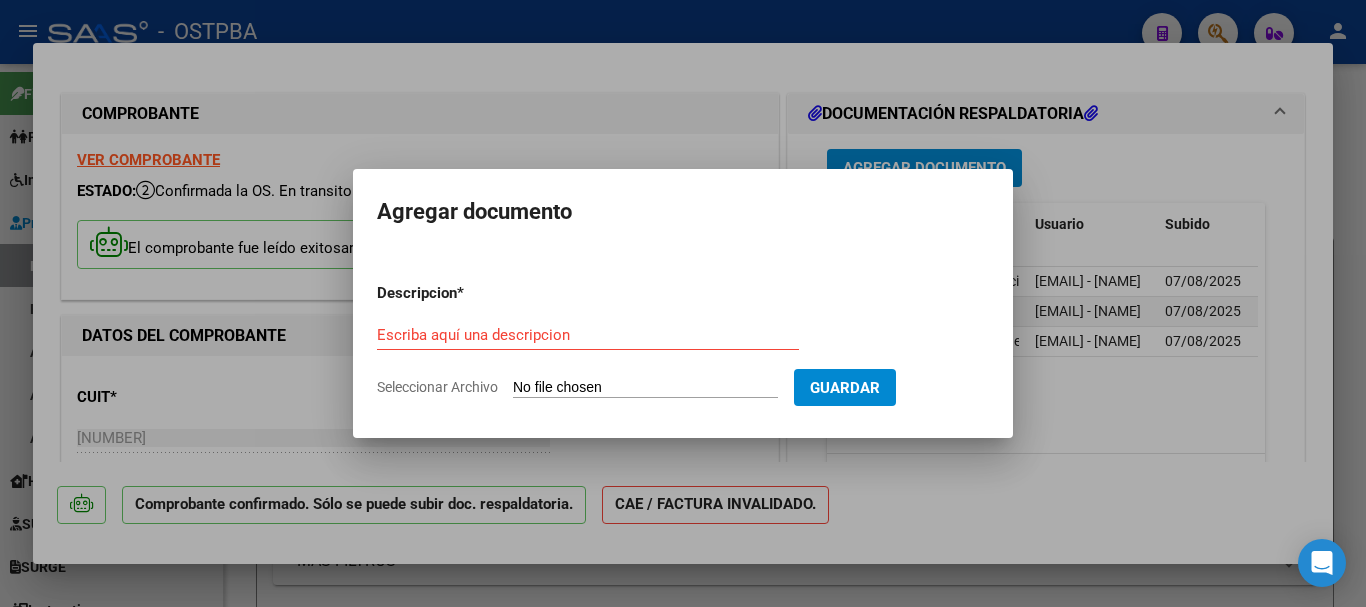 click on "Escriba aquí una descripcion" at bounding box center (588, 335) 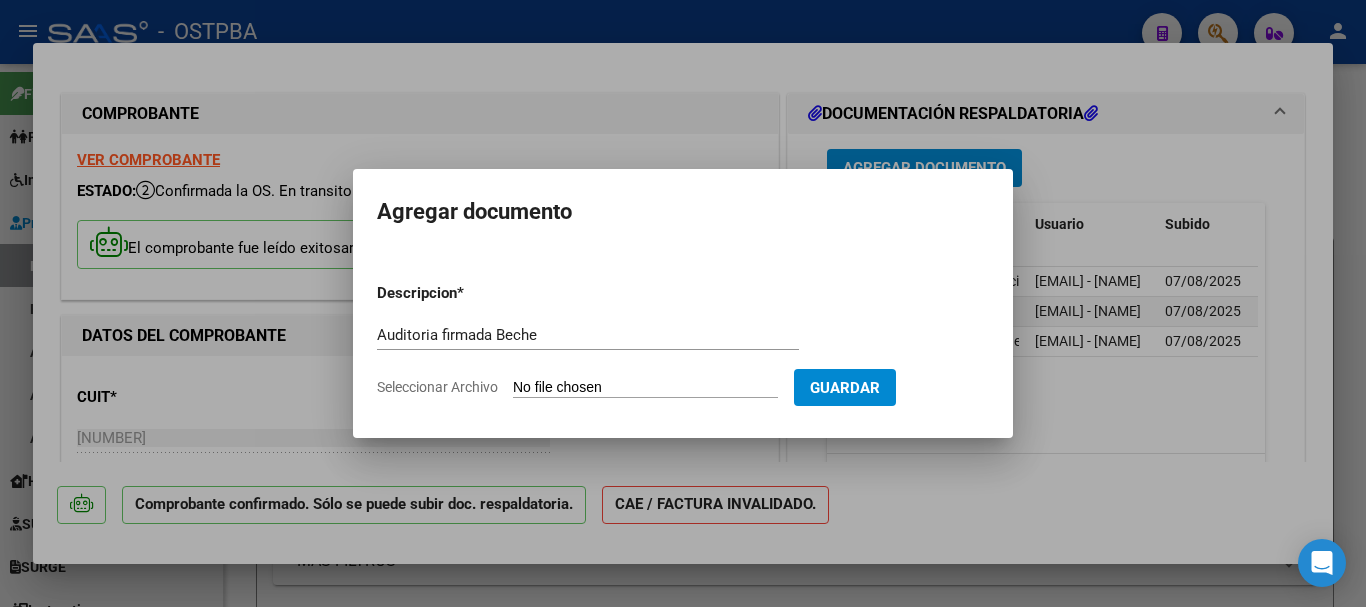 click on "Descripcion  *" at bounding box center [469, 293] 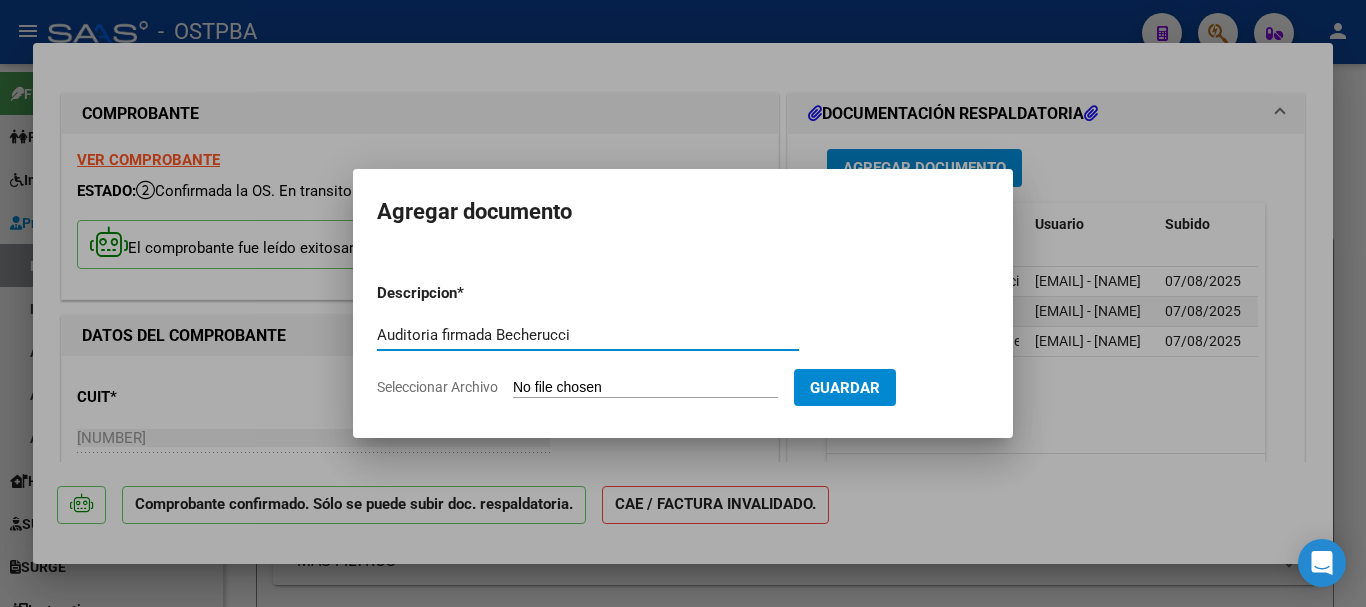 type on "Auditoria firmada Becherucci" 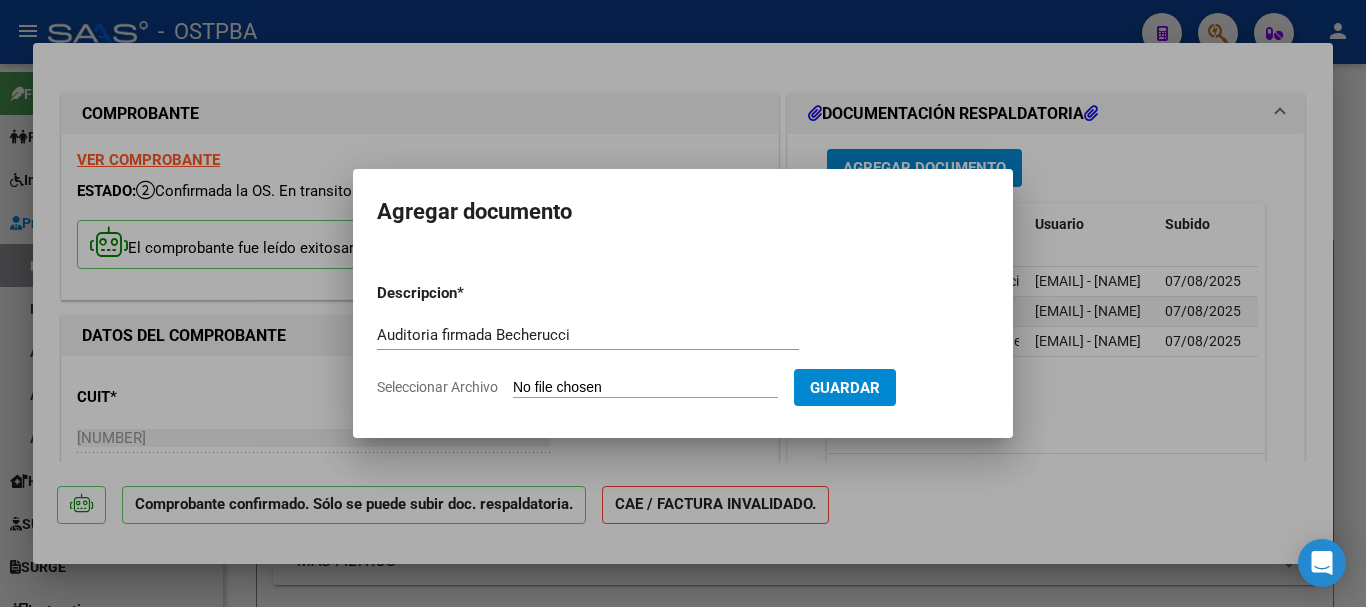 type on "C:\fakepath\Auditoria firmada [NAME]_[DATE]_[NUMBER].pdf" 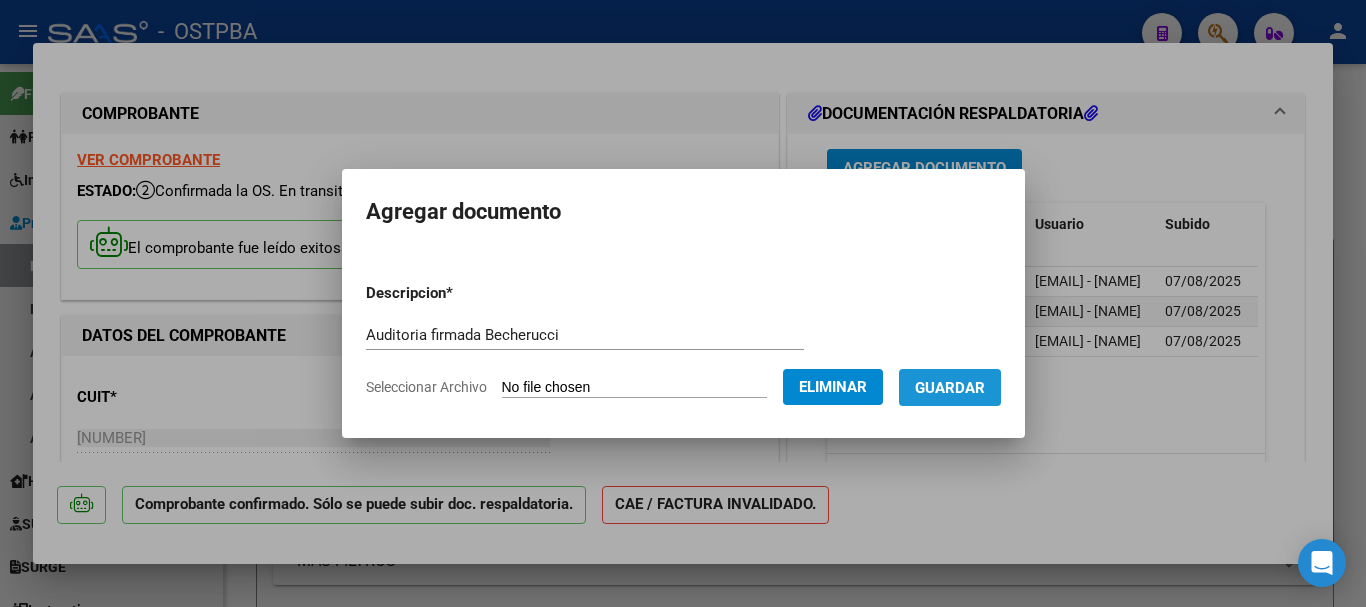 click on "Guardar" at bounding box center (950, 388) 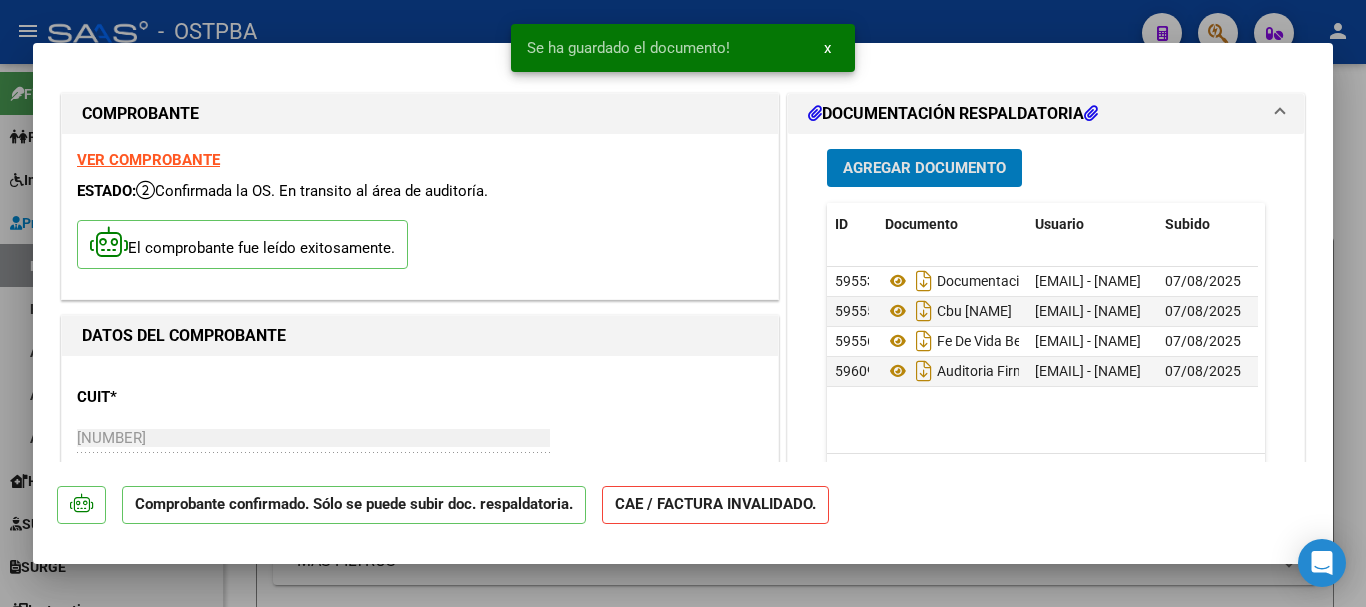 click at bounding box center (683, 303) 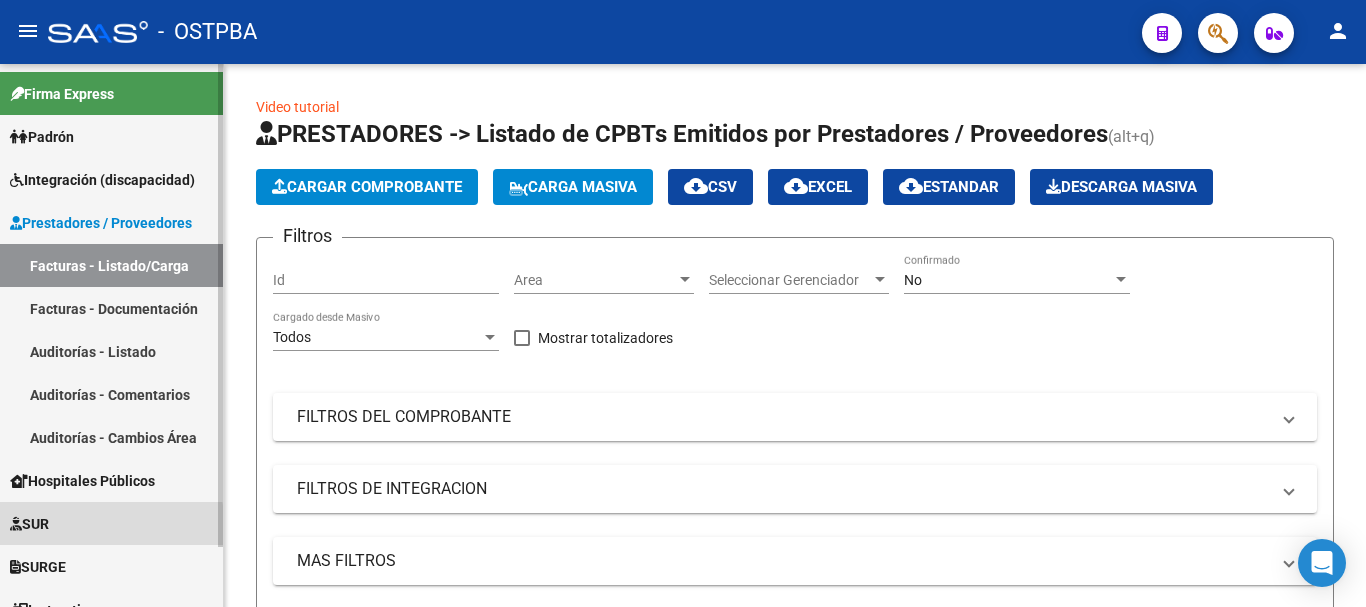 click on "SUR" at bounding box center [29, 524] 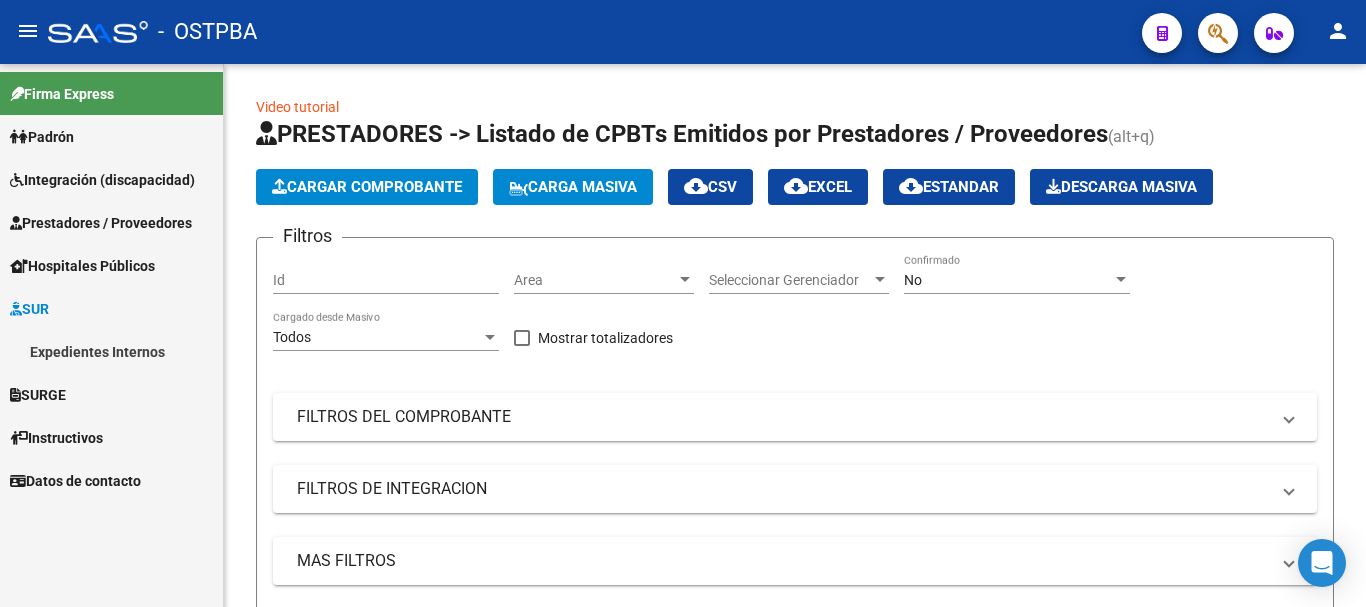 click on "Expedientes Internos" at bounding box center (111, 351) 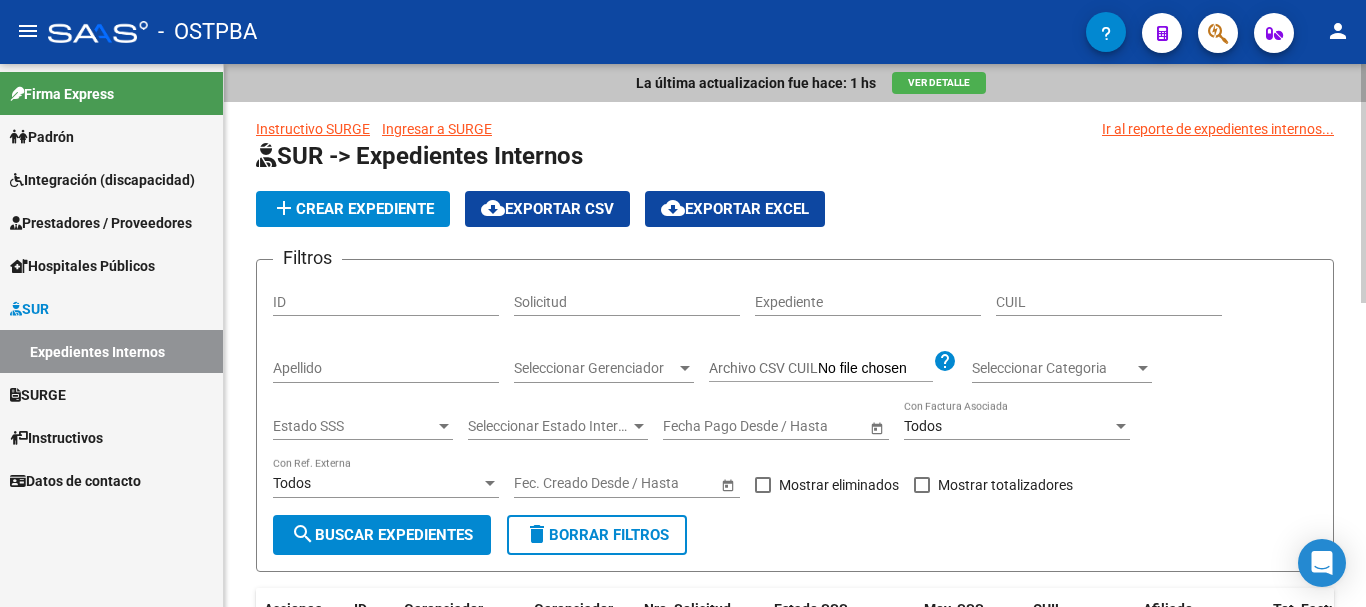 click on "Apellido" at bounding box center [386, 368] 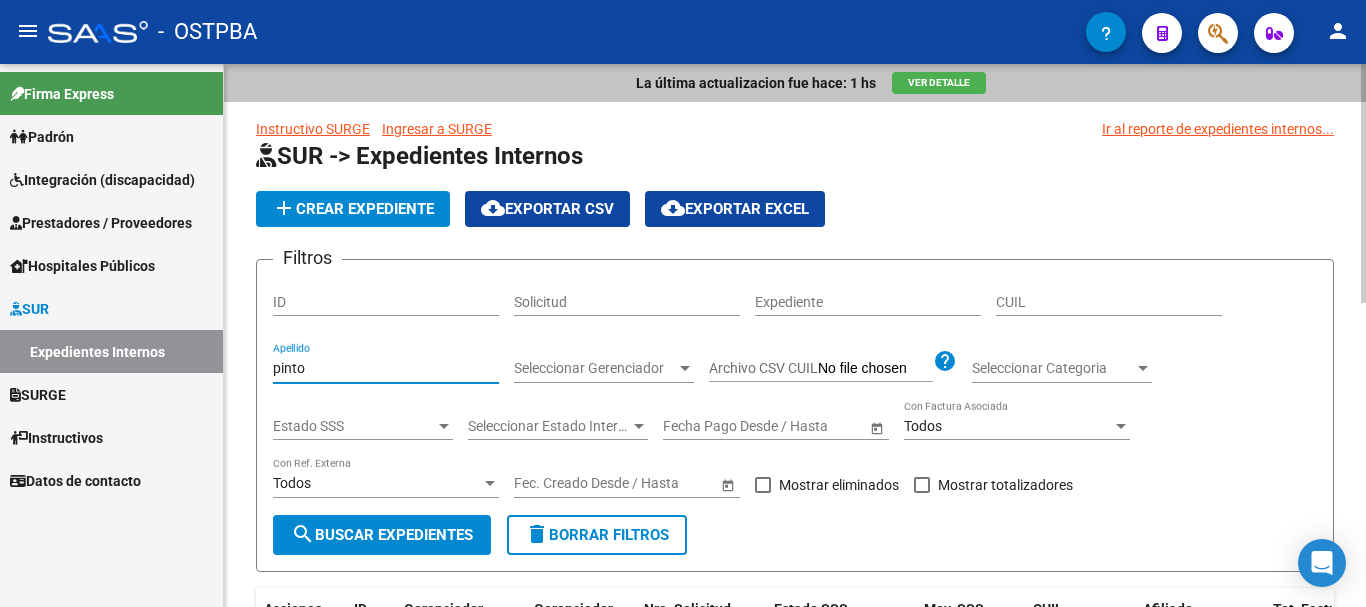 type on "pintos" 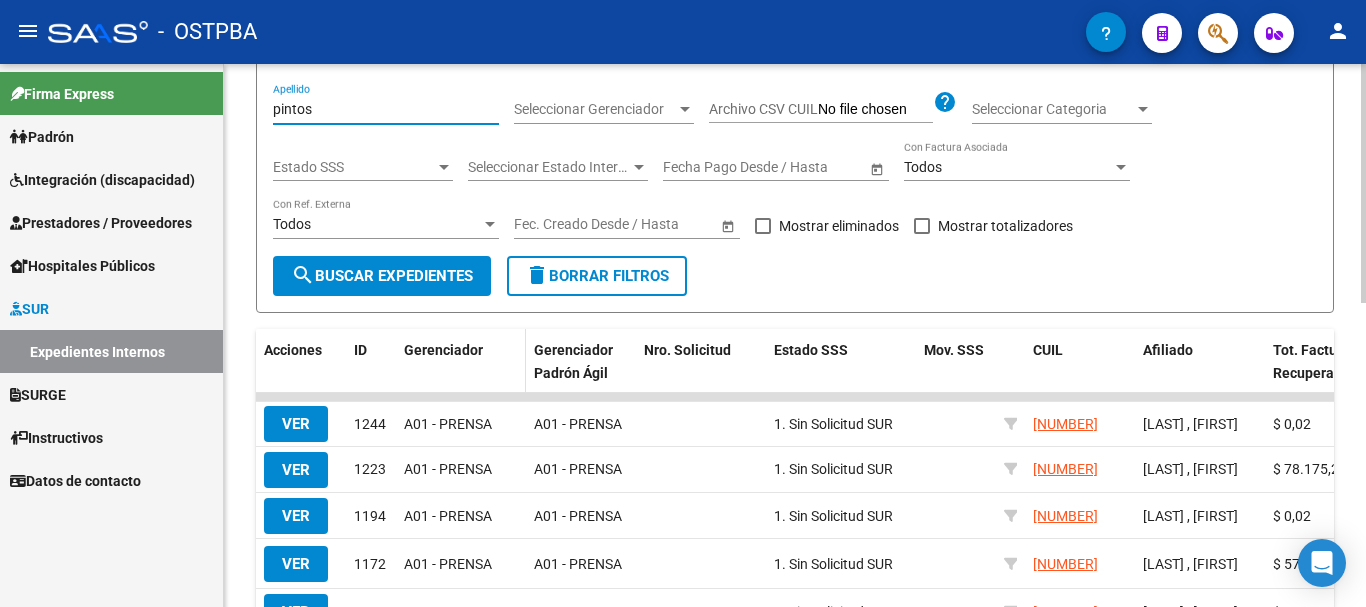 scroll, scrollTop: 300, scrollLeft: 0, axis: vertical 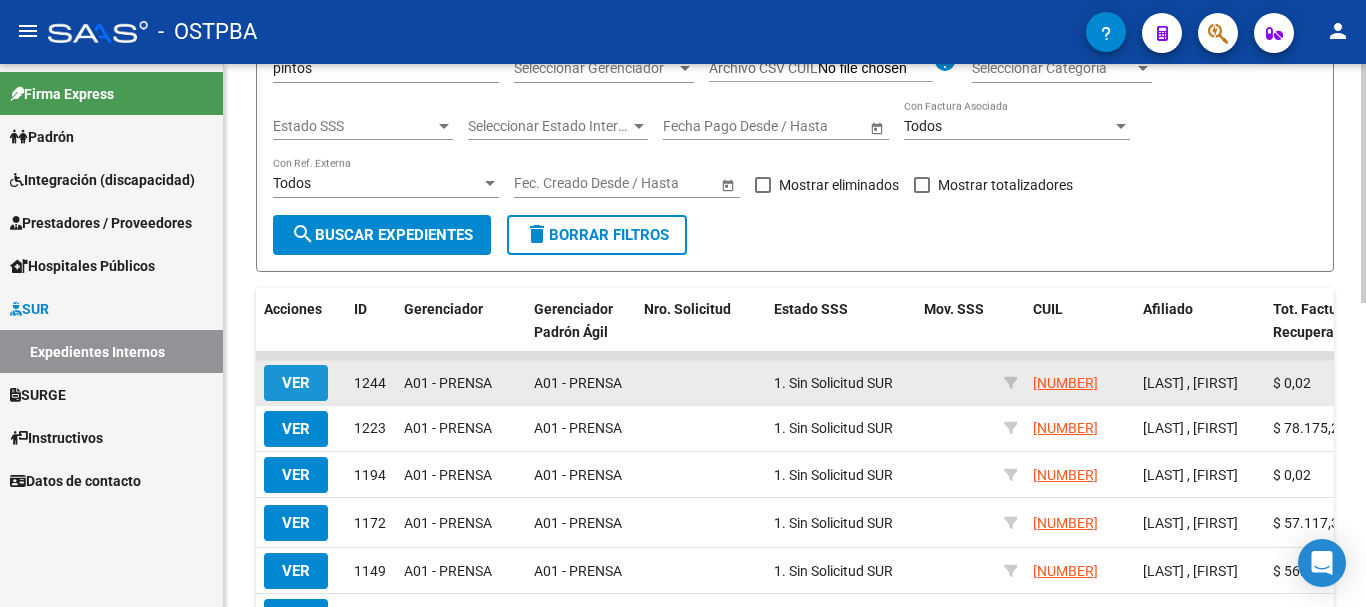 click on "VER" 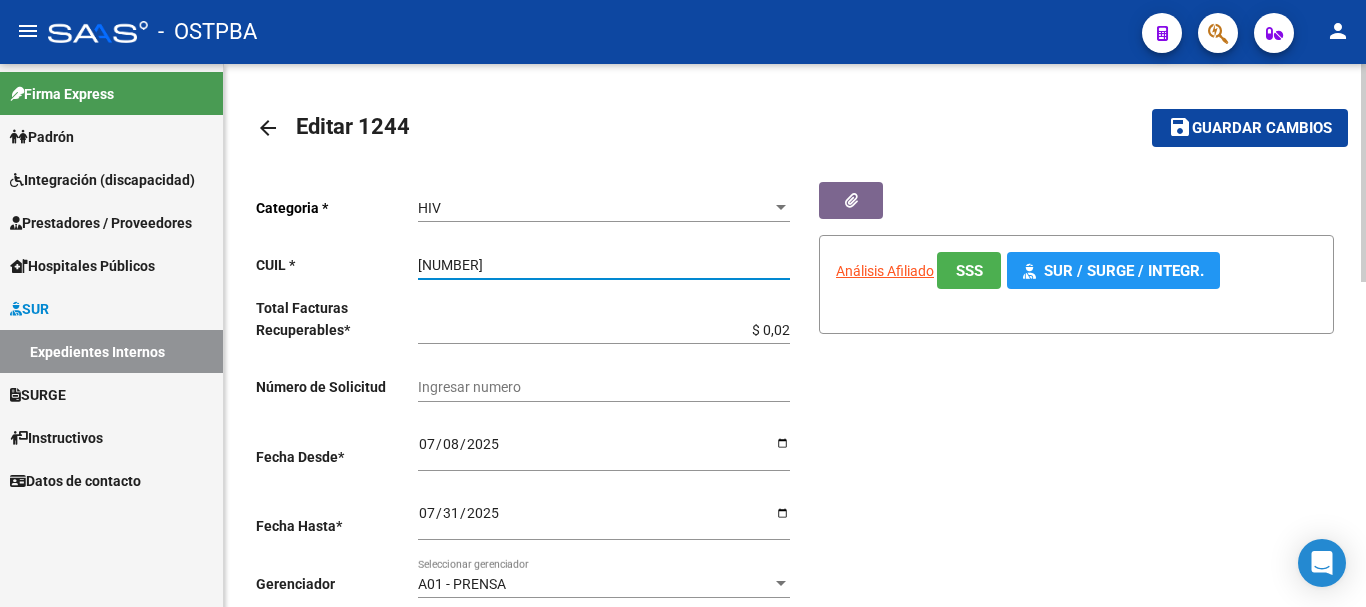 drag, startPoint x: 417, startPoint y: 260, endPoint x: 481, endPoint y: 263, distance: 64.070274 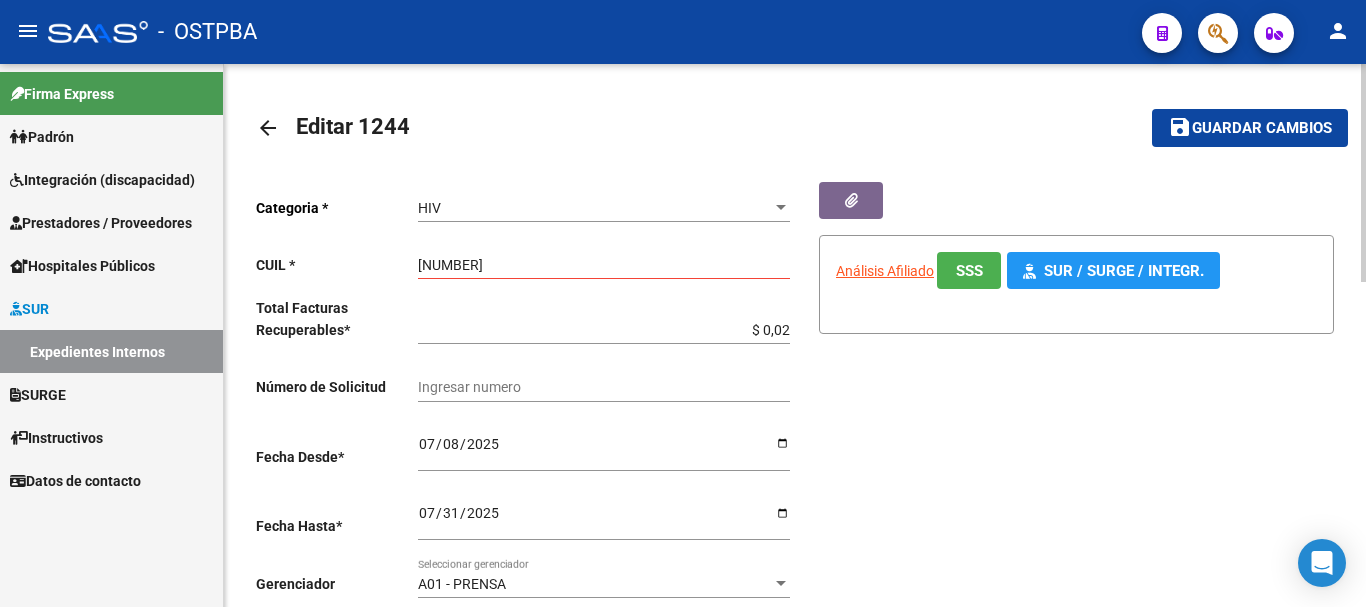 click on "arrow_back" 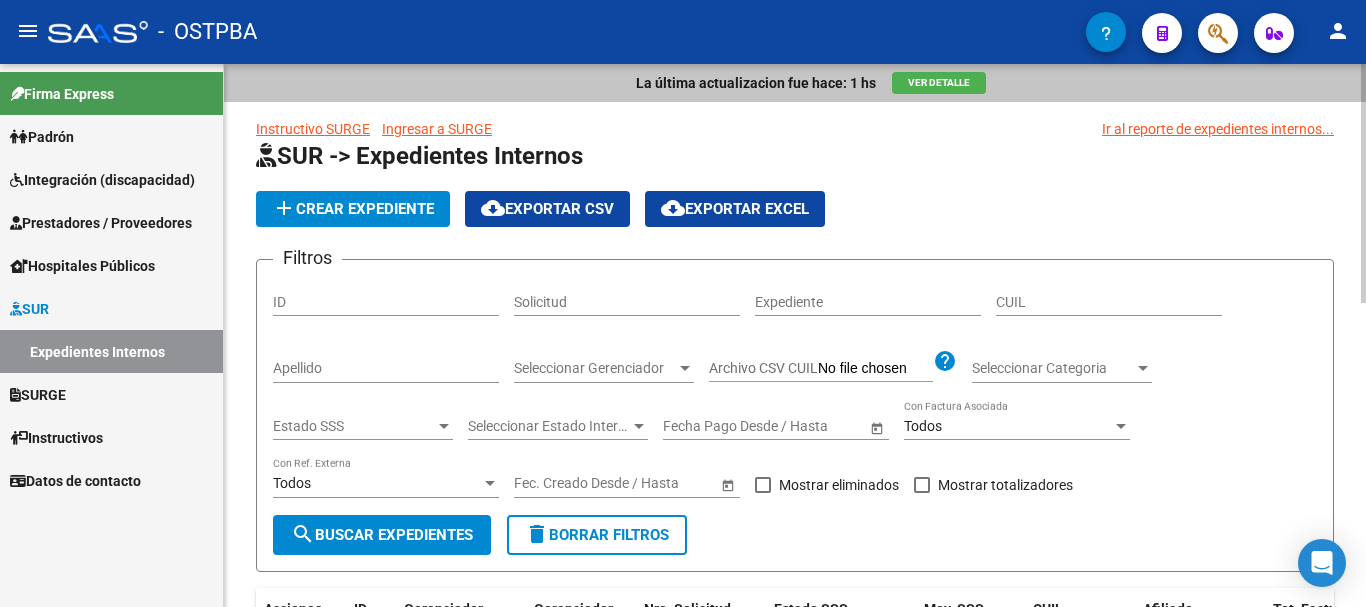 click on "add  Crear Expediente" 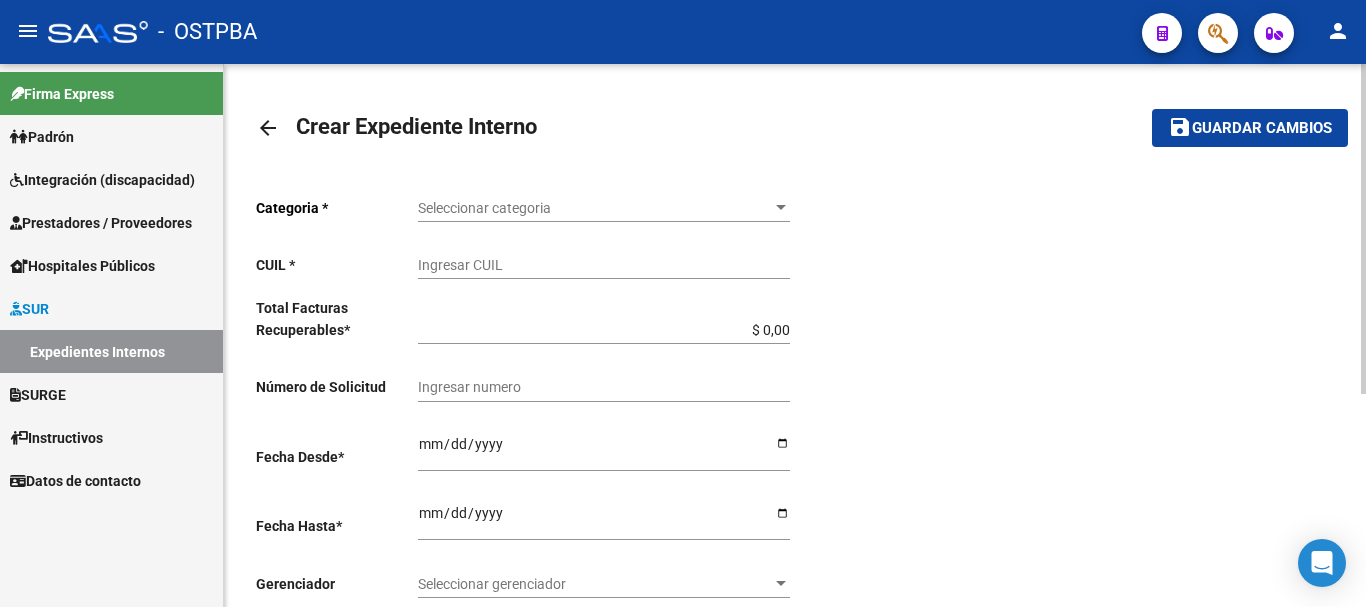 click at bounding box center (781, 207) 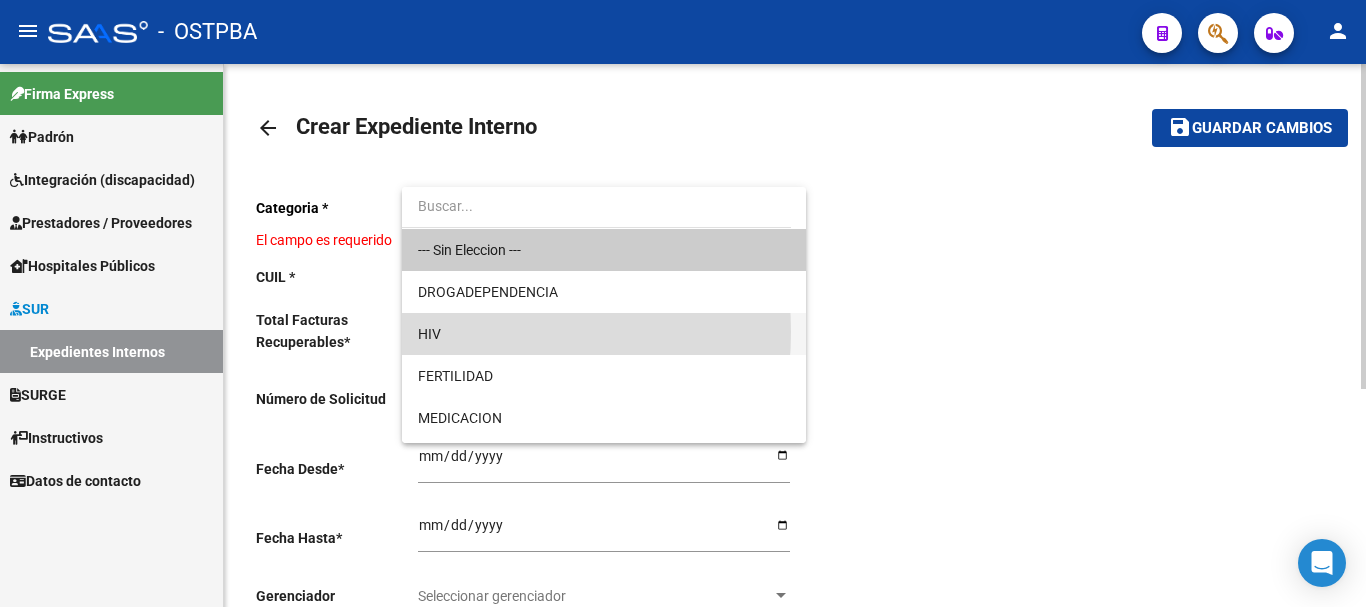 drag, startPoint x: 442, startPoint y: 332, endPoint x: 520, endPoint y: 310, distance: 81.0432 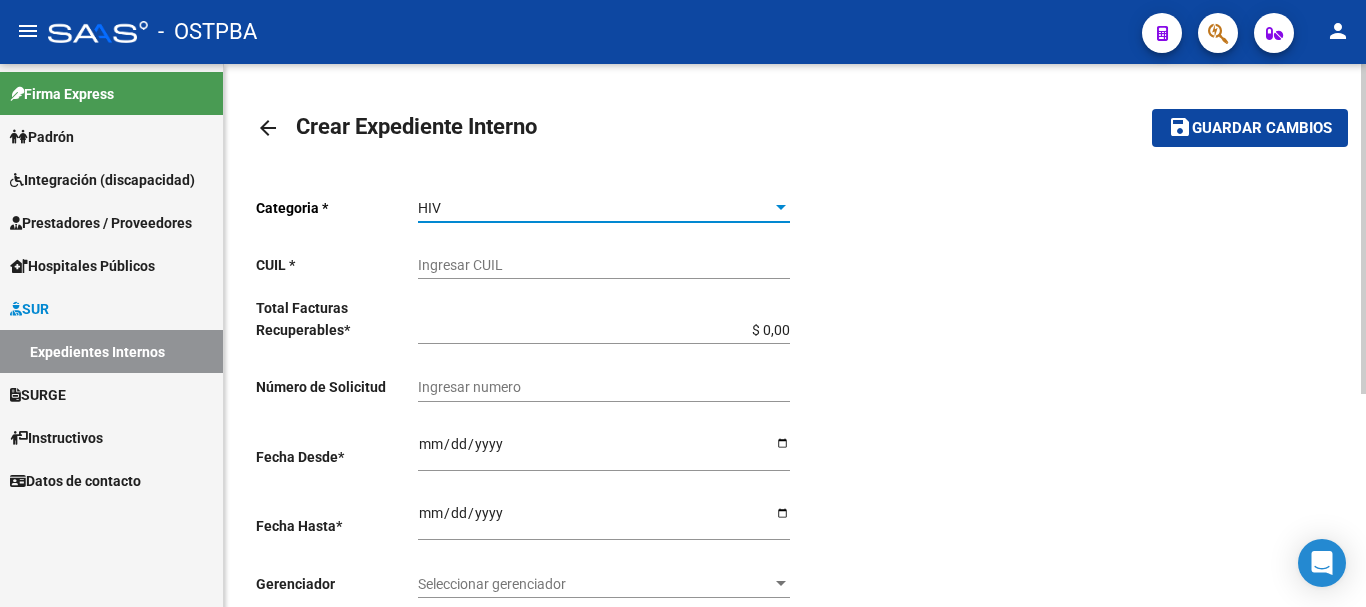 click on "Ingresar CUIL" at bounding box center [604, 265] 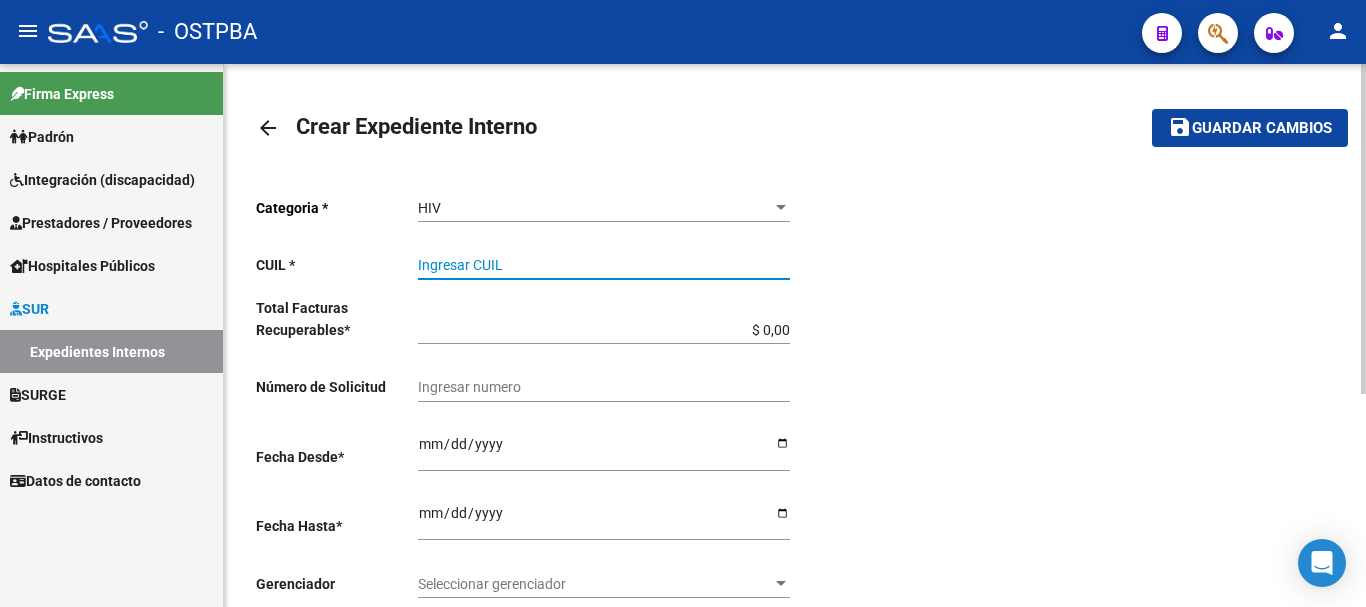 paste on "[NUMBER]" 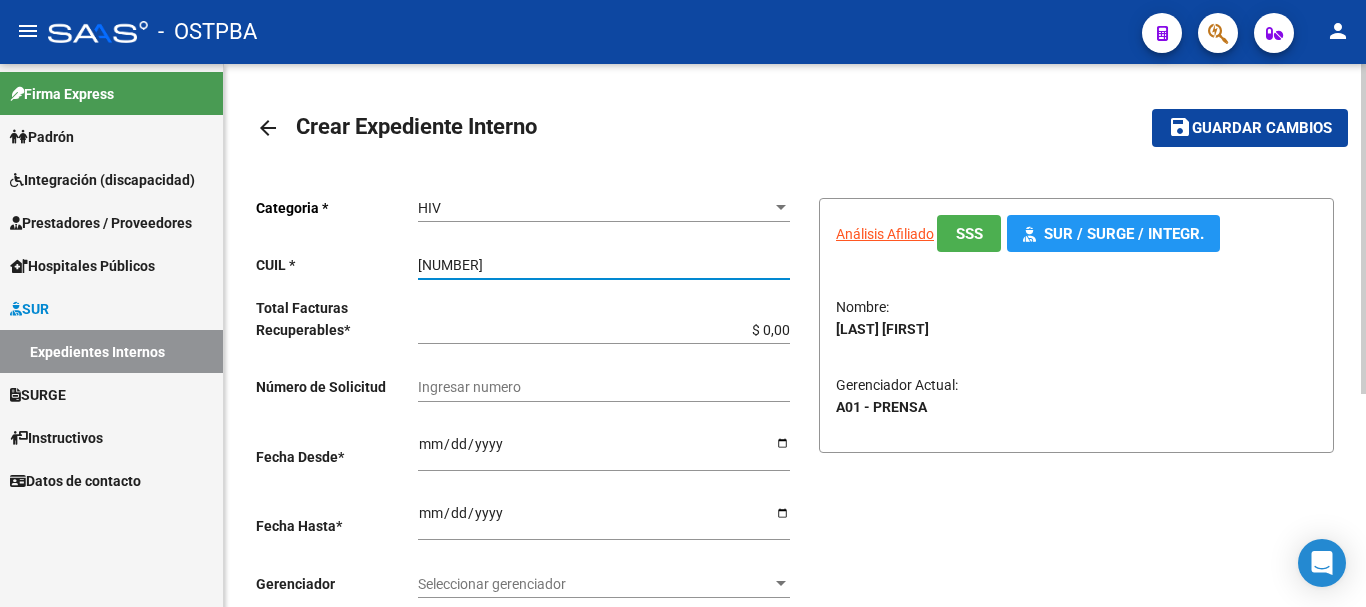 type on "[NUMBER]" 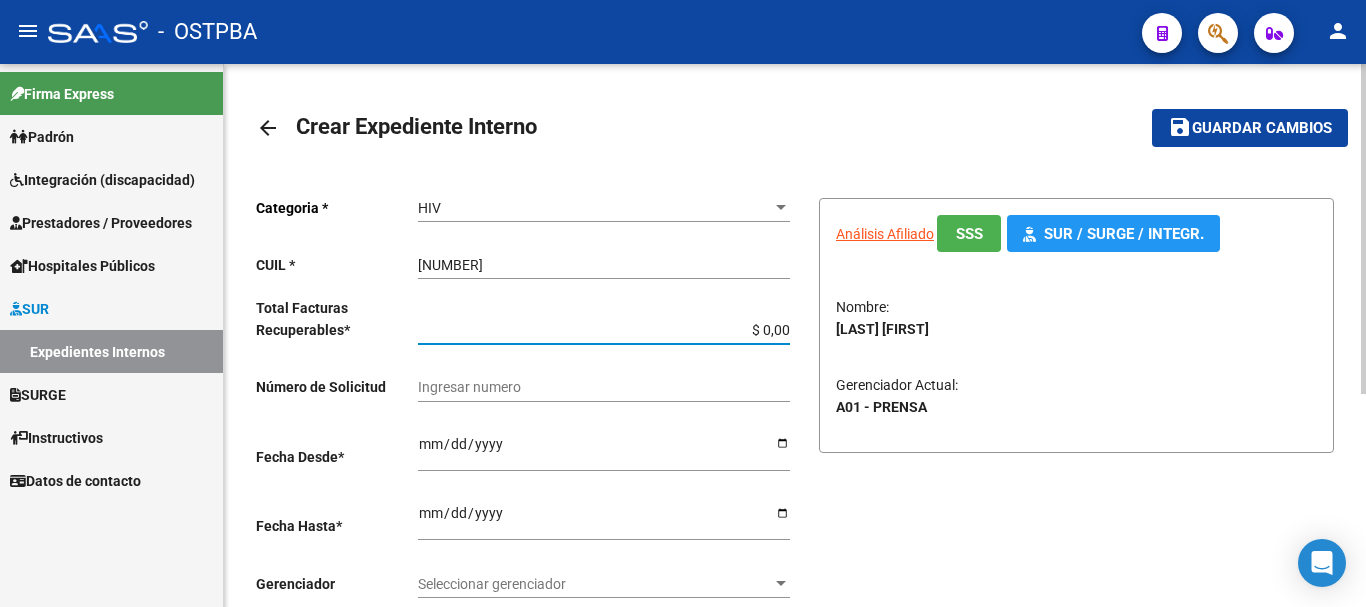 type on "$ 0,01" 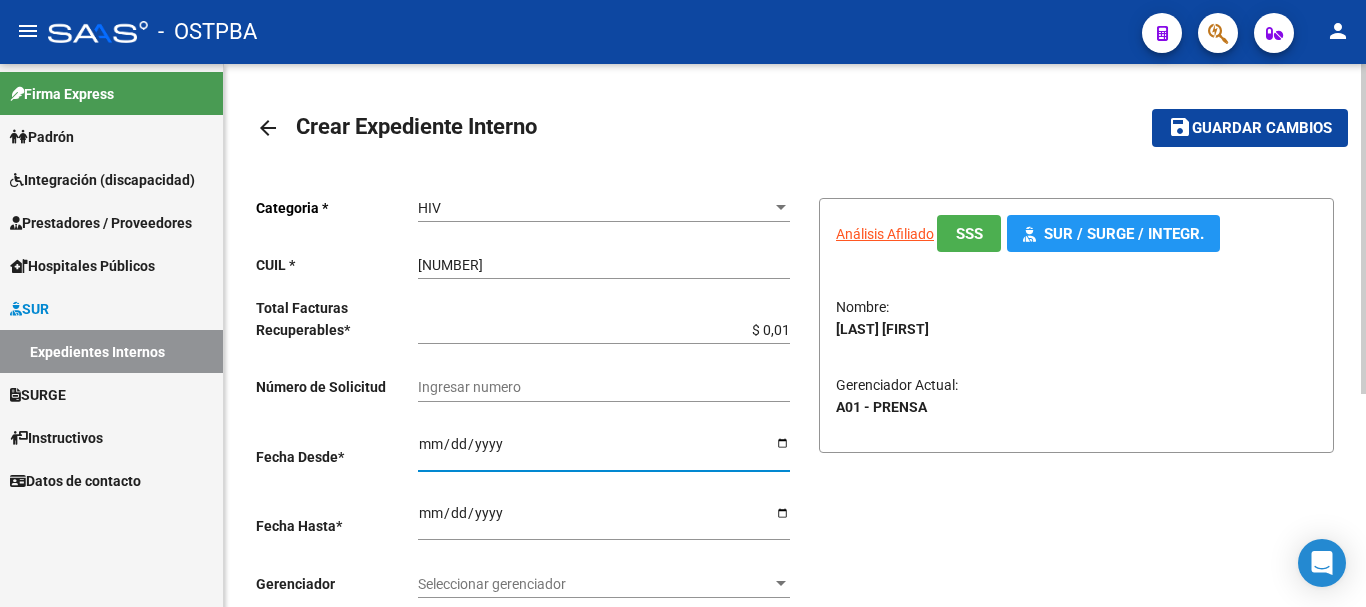 click on "Ingresar desde" at bounding box center (604, 451) 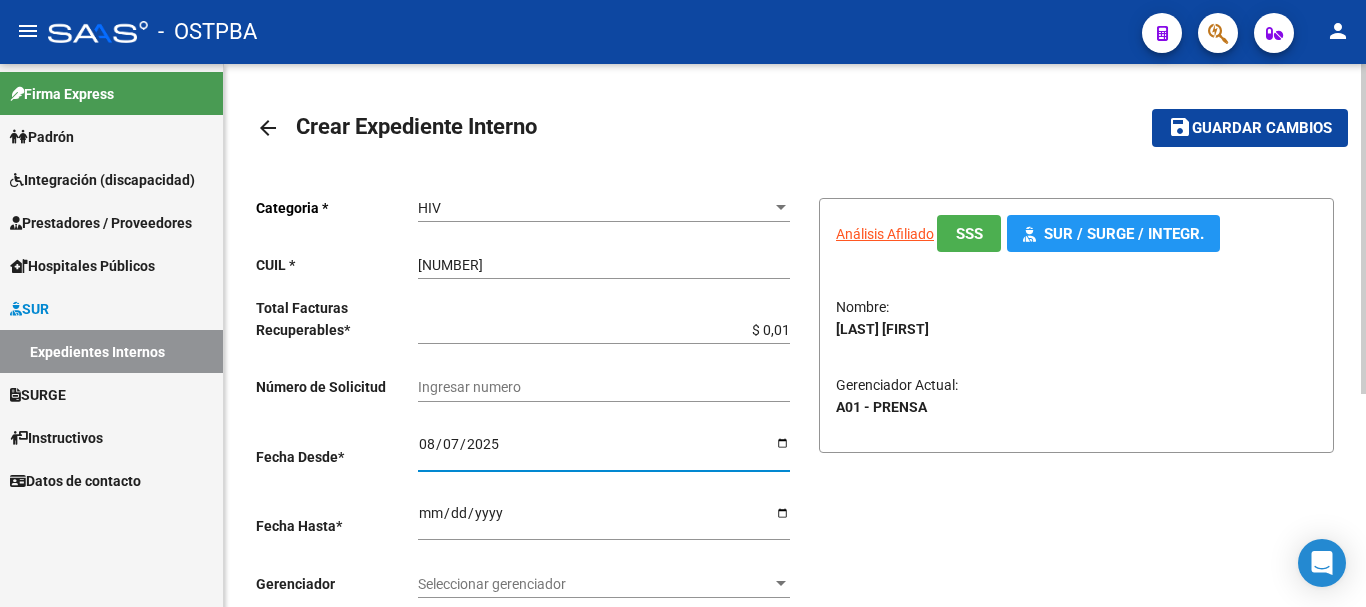 type on "2025-08-07" 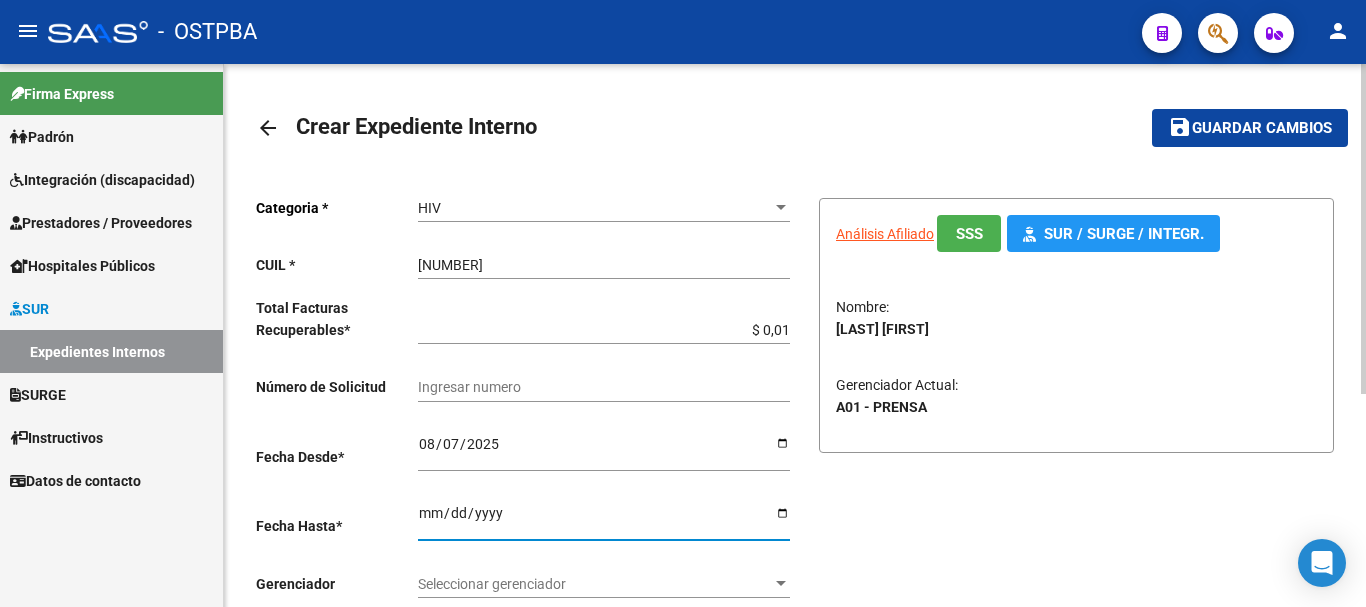 click on "Ingresar hasta" at bounding box center [604, 520] 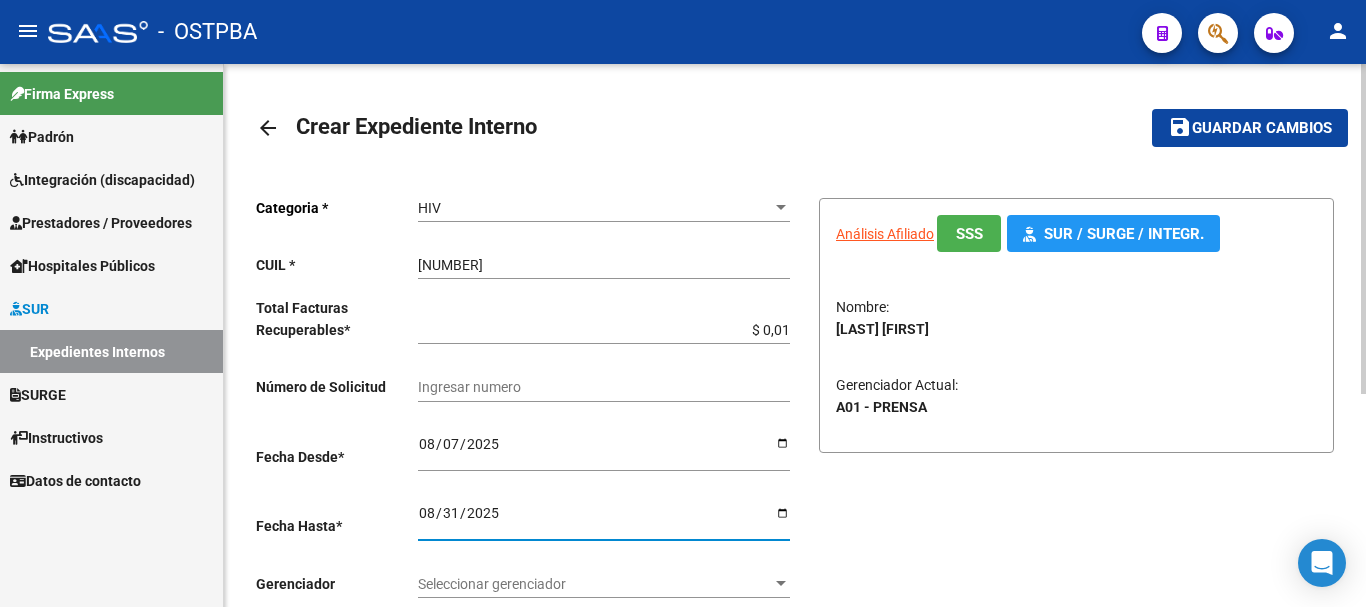 type on "2025-08-31" 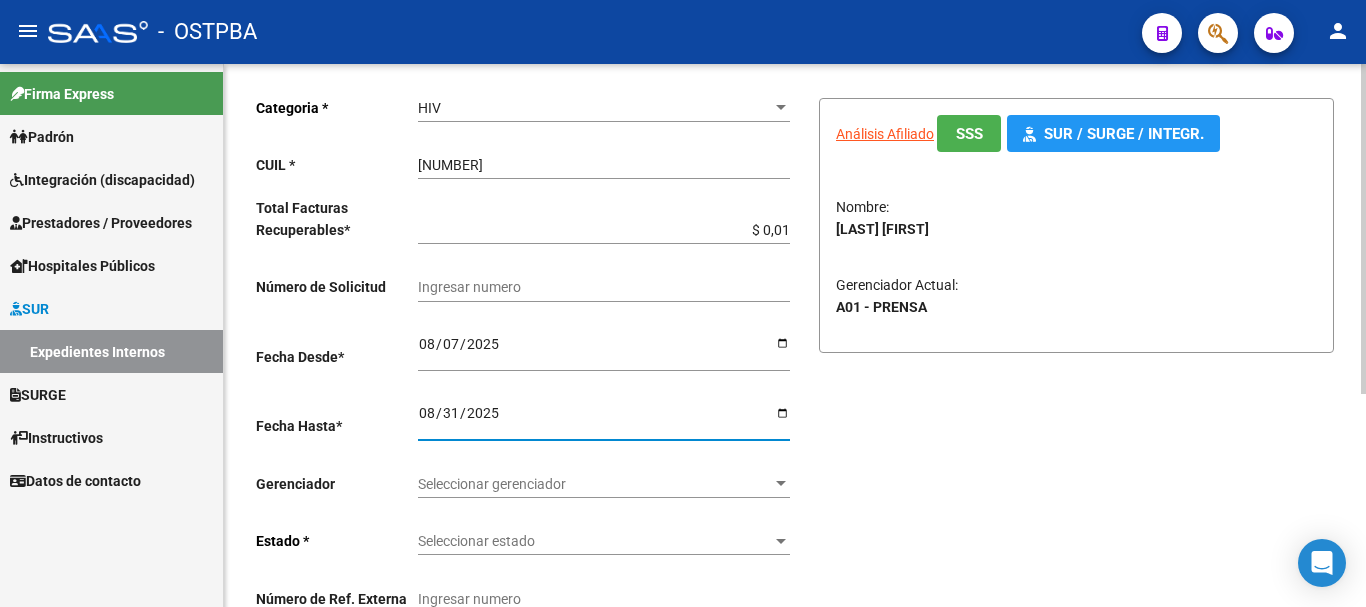 click at bounding box center (781, 484) 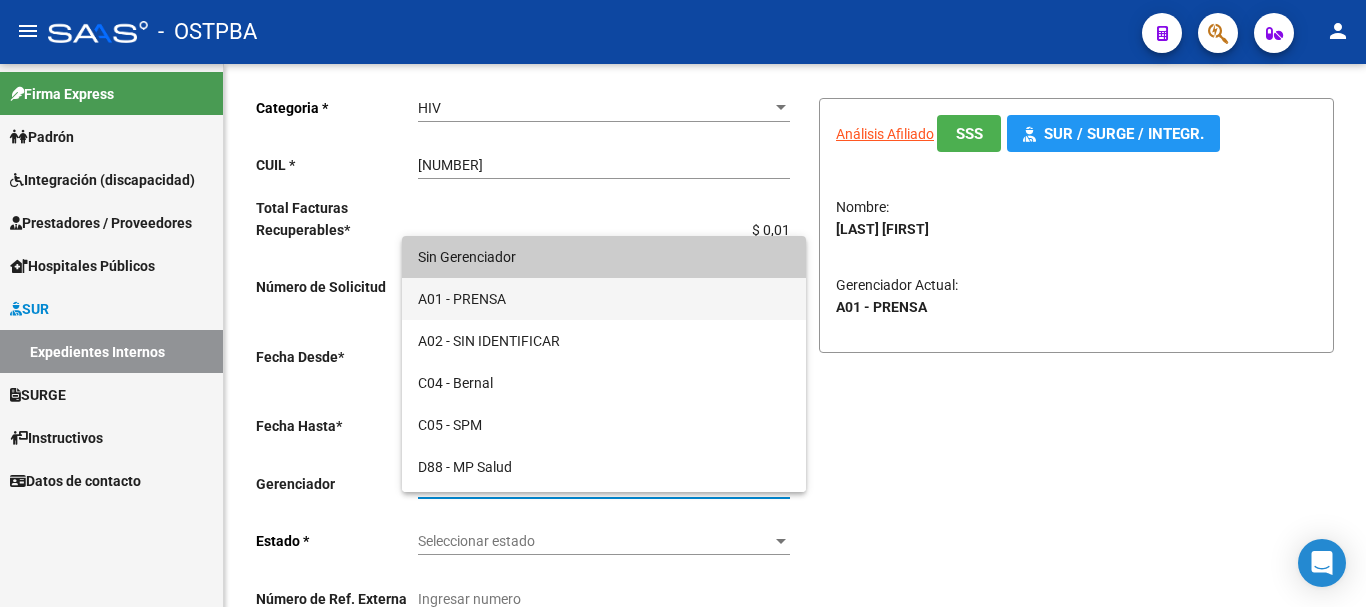 click on "A01 - PRENSA" at bounding box center [604, 299] 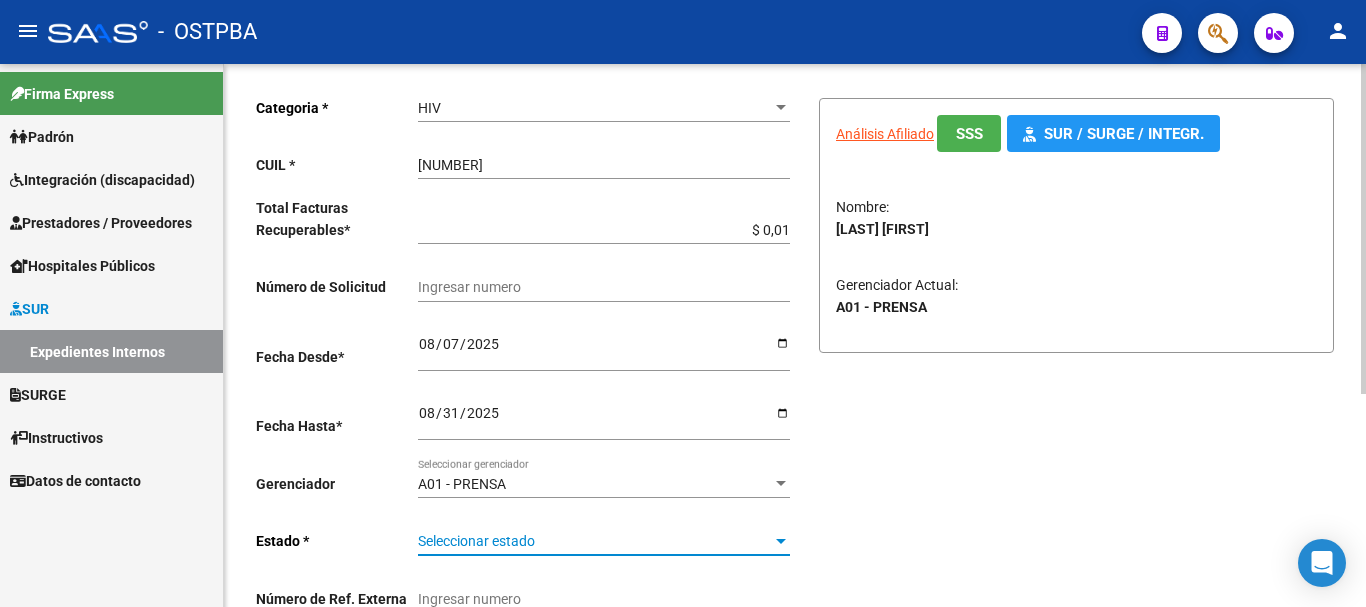 click at bounding box center [781, 541] 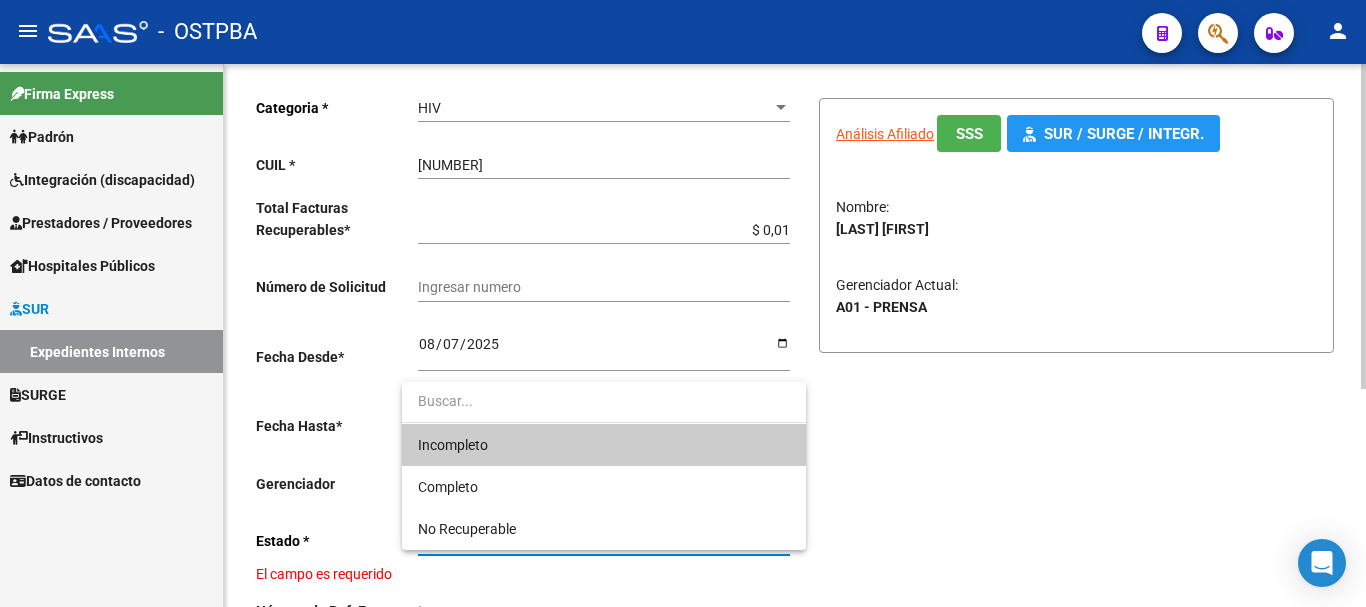 drag, startPoint x: 495, startPoint y: 435, endPoint x: 538, endPoint y: 435, distance: 43 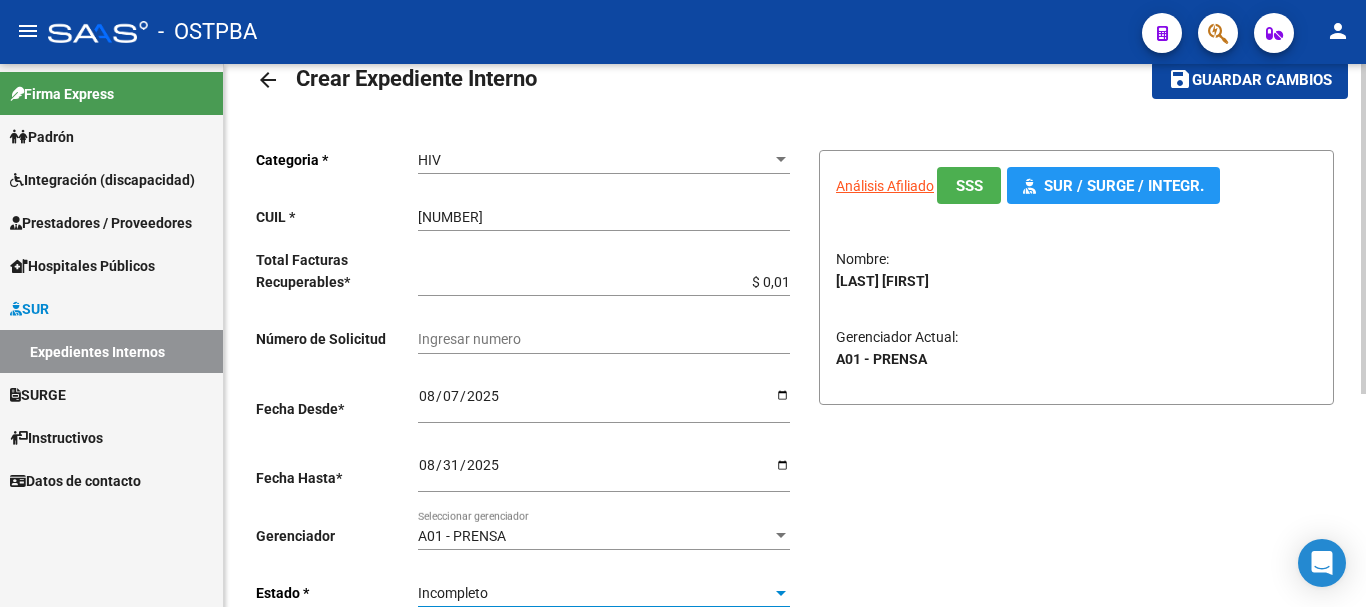 scroll, scrollTop: 0, scrollLeft: 0, axis: both 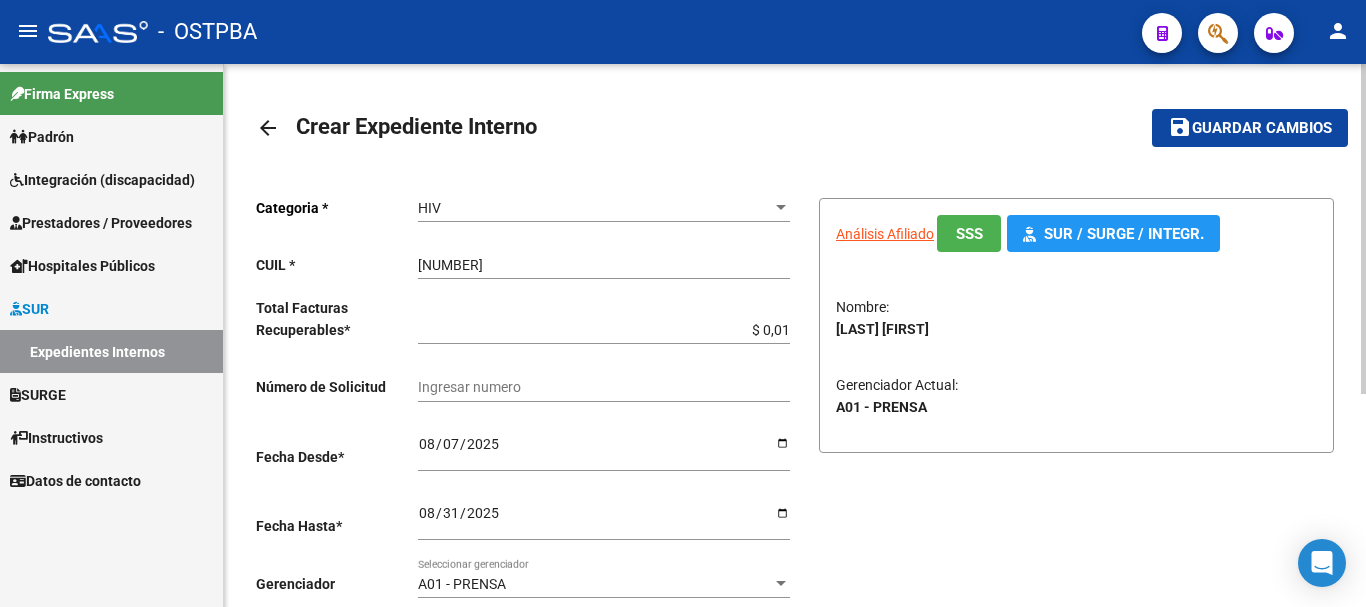 drag, startPoint x: 1259, startPoint y: 136, endPoint x: 1224, endPoint y: 138, distance: 35.057095 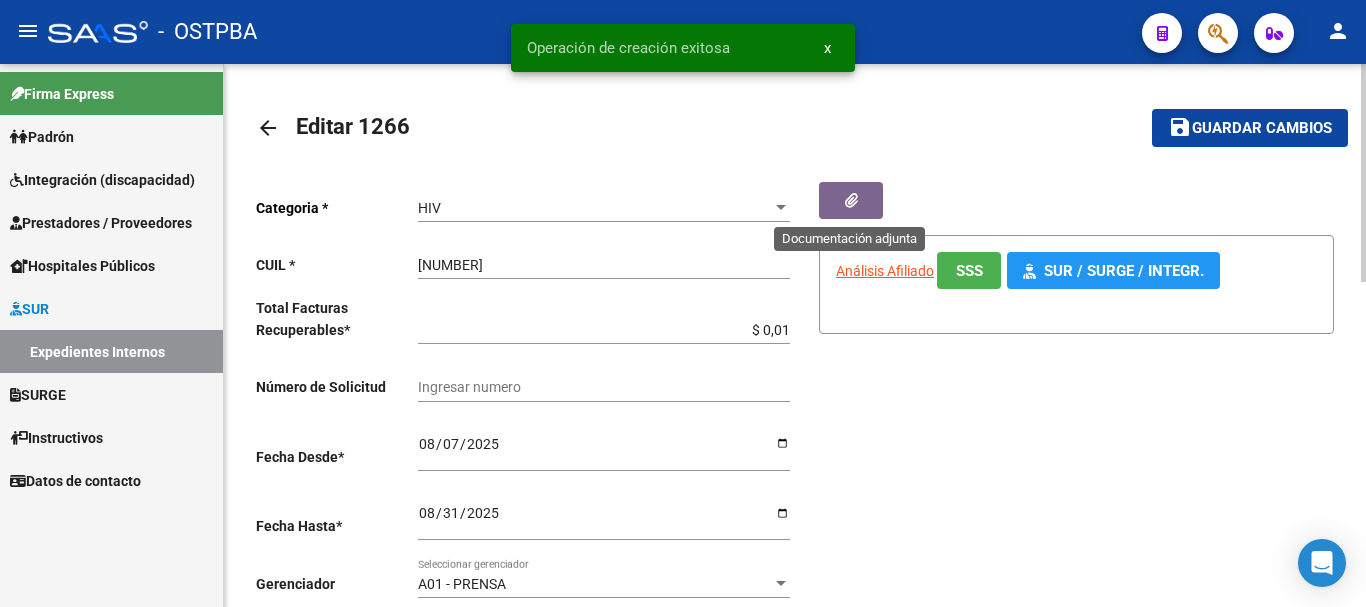 click 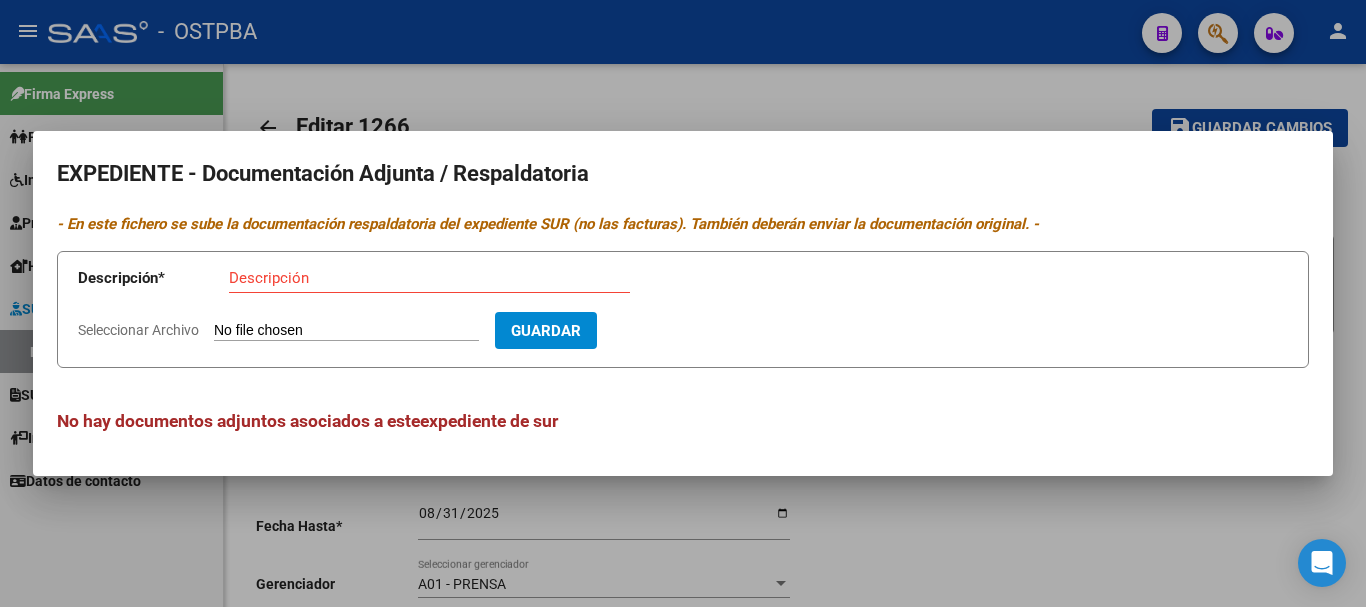 click on "Descripción" at bounding box center (429, 278) 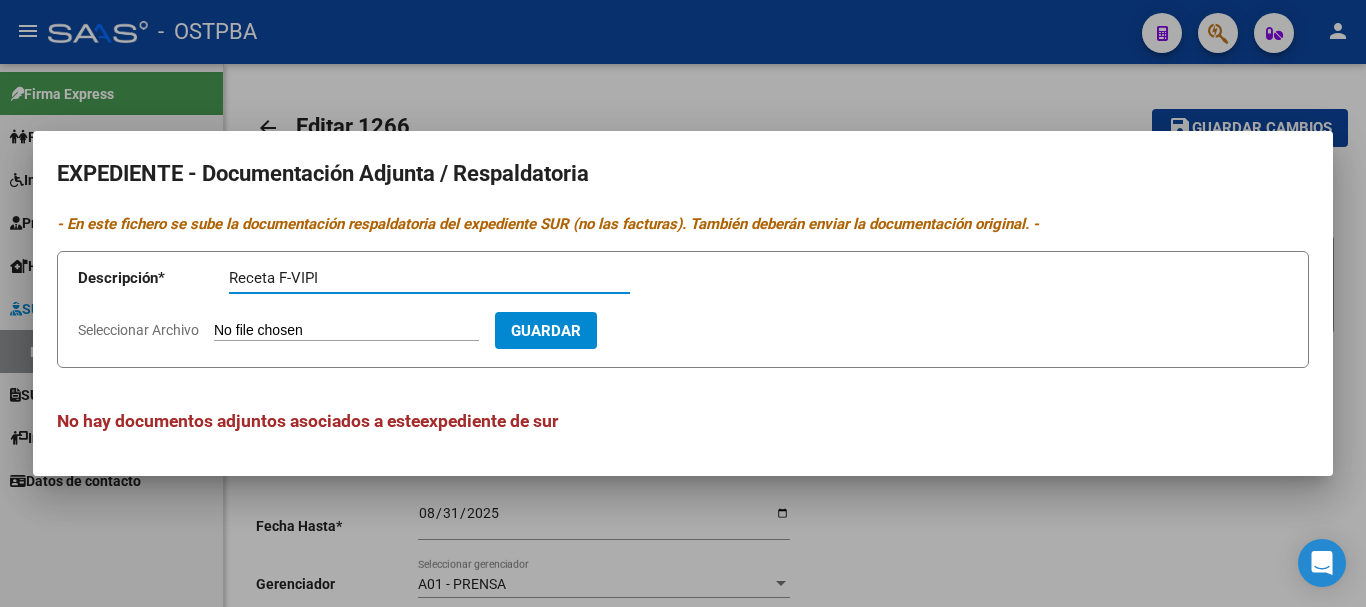 type on "Receta F-VIPI" 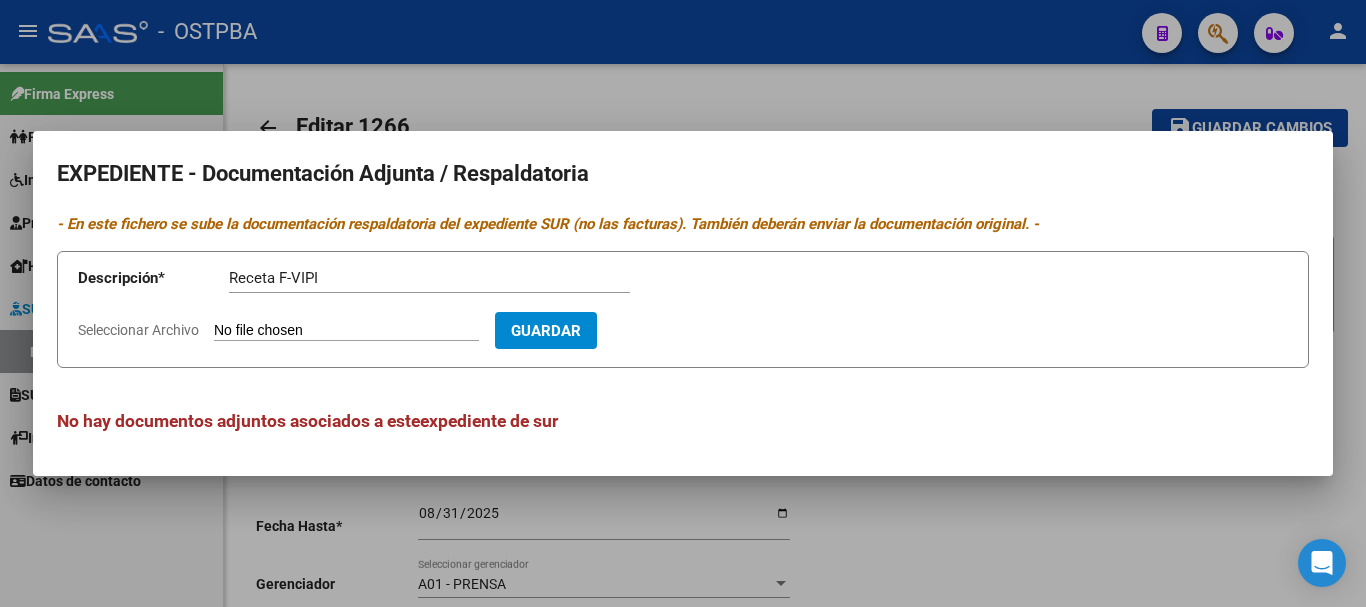 type on "C:\fakepath\Receta F-VIPI_[DATE]_[NUMBER].pdf" 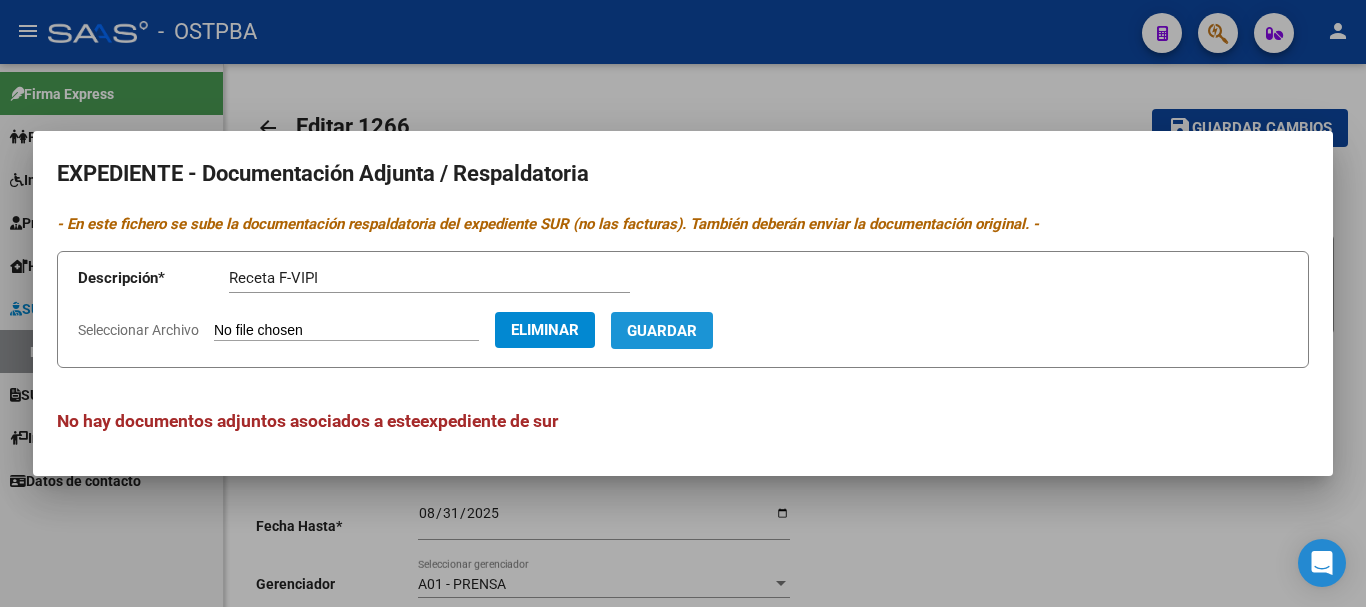 click on "Guardar" at bounding box center [662, 331] 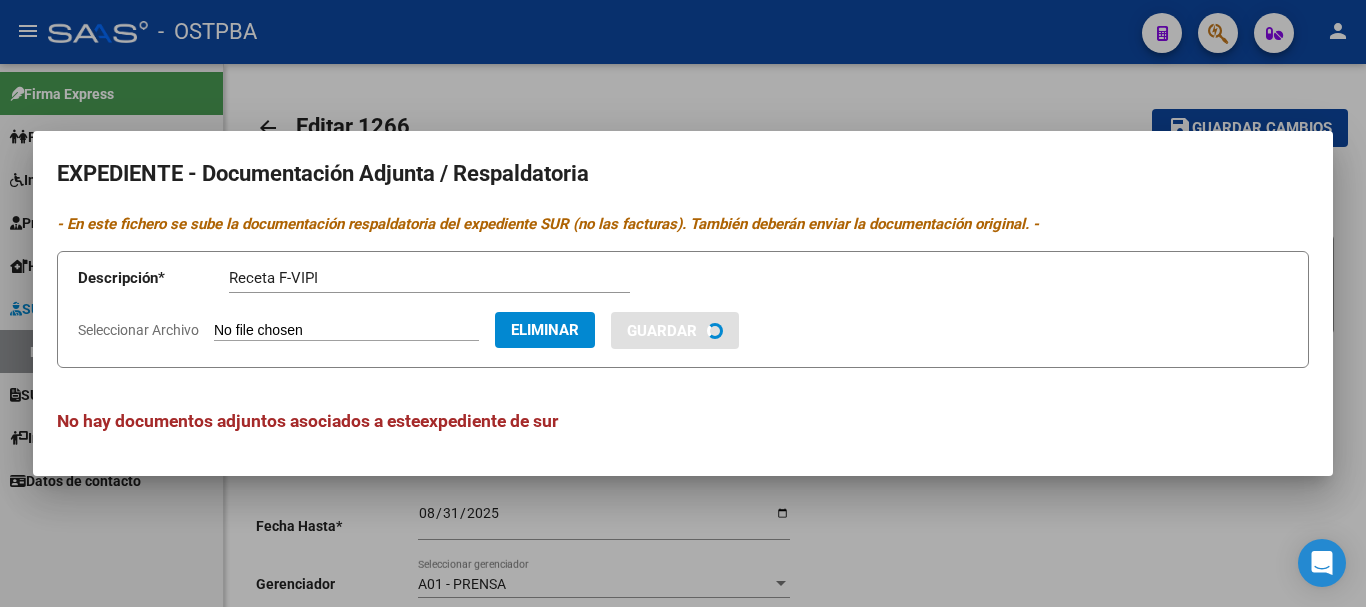 type 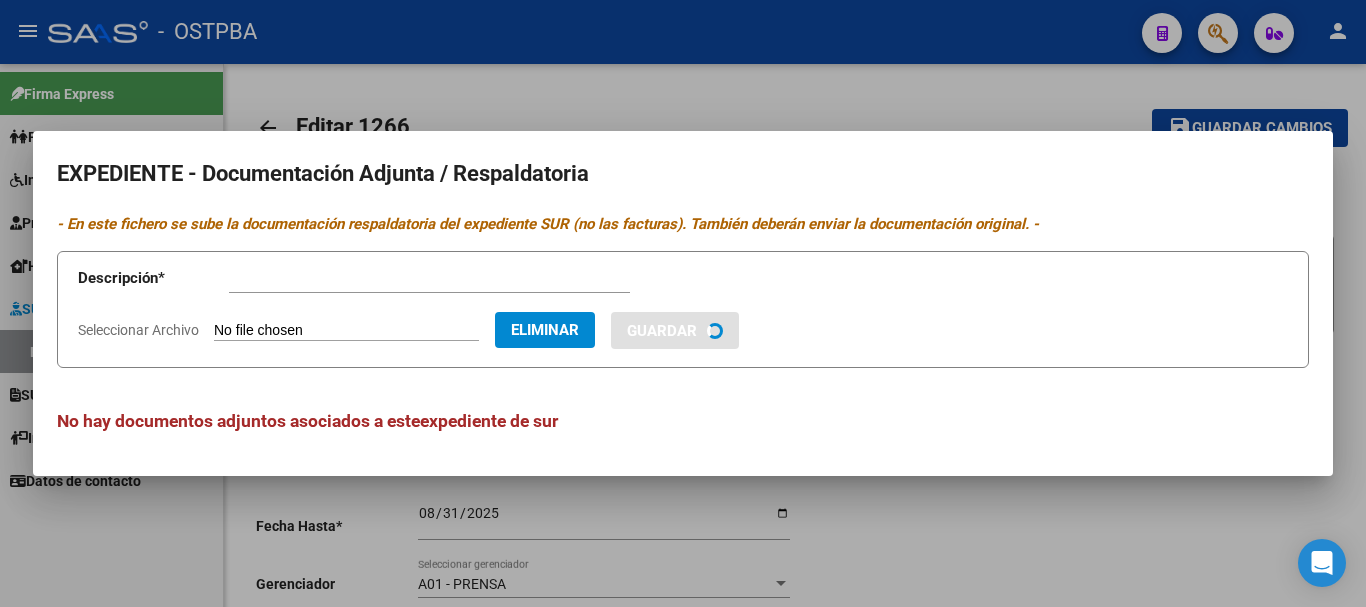 type 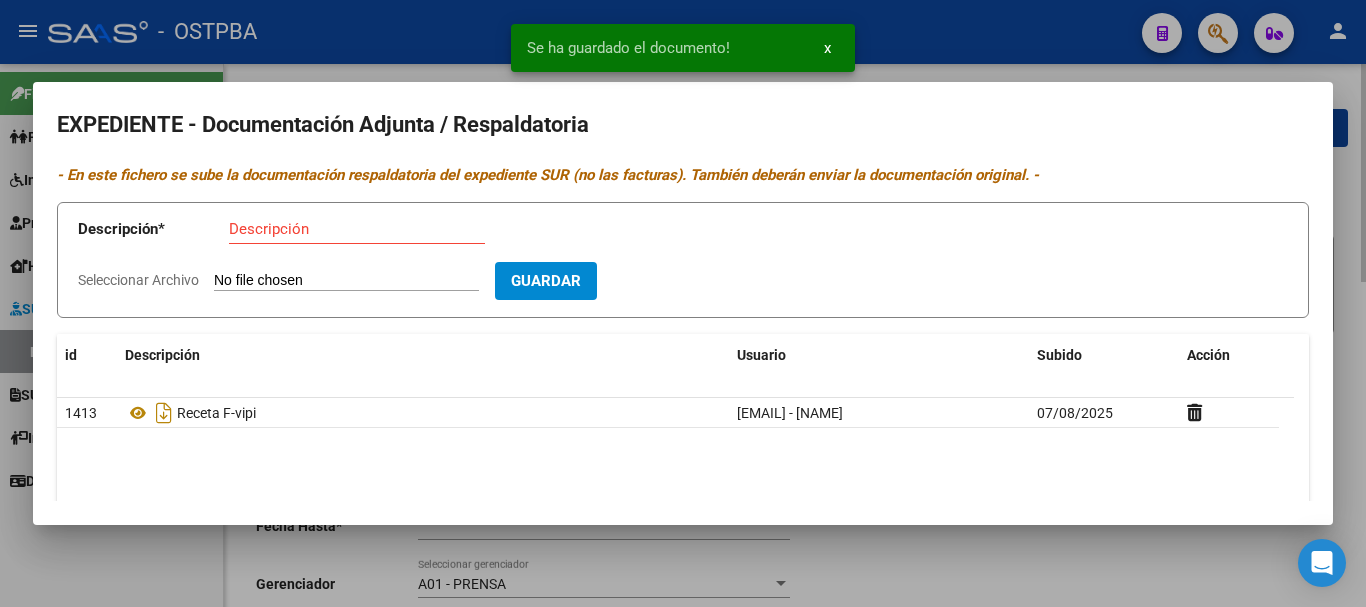 click at bounding box center [683, 303] 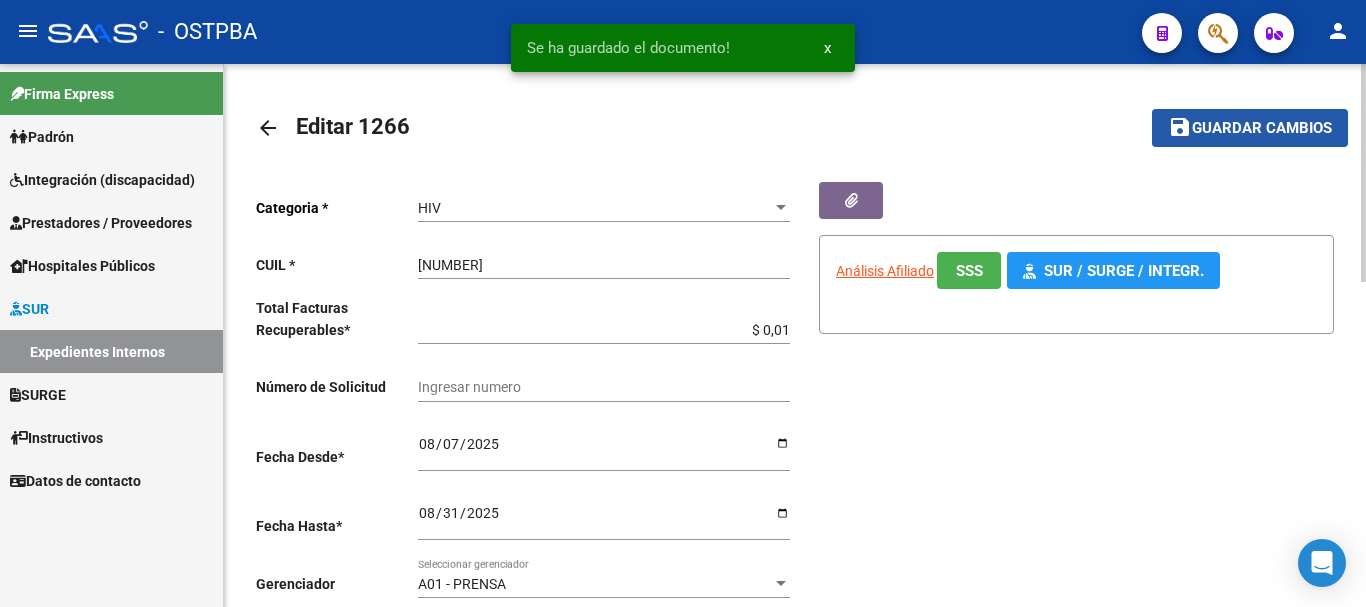 click on "Guardar cambios" 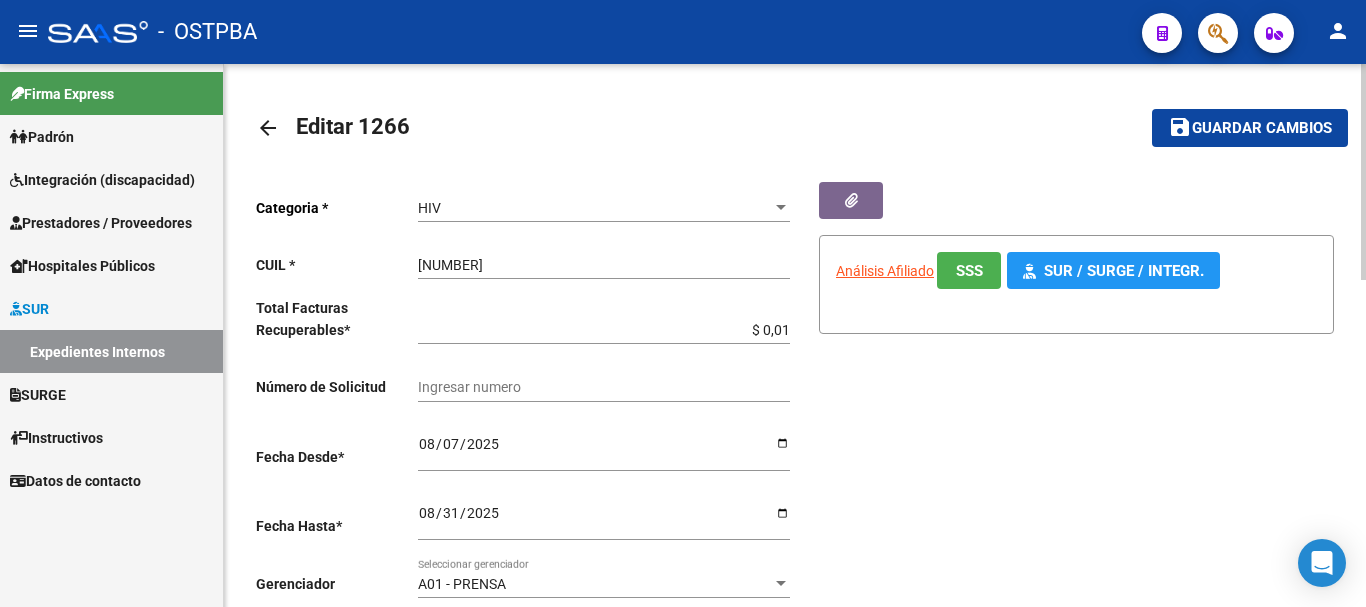 click on "arrow_back" 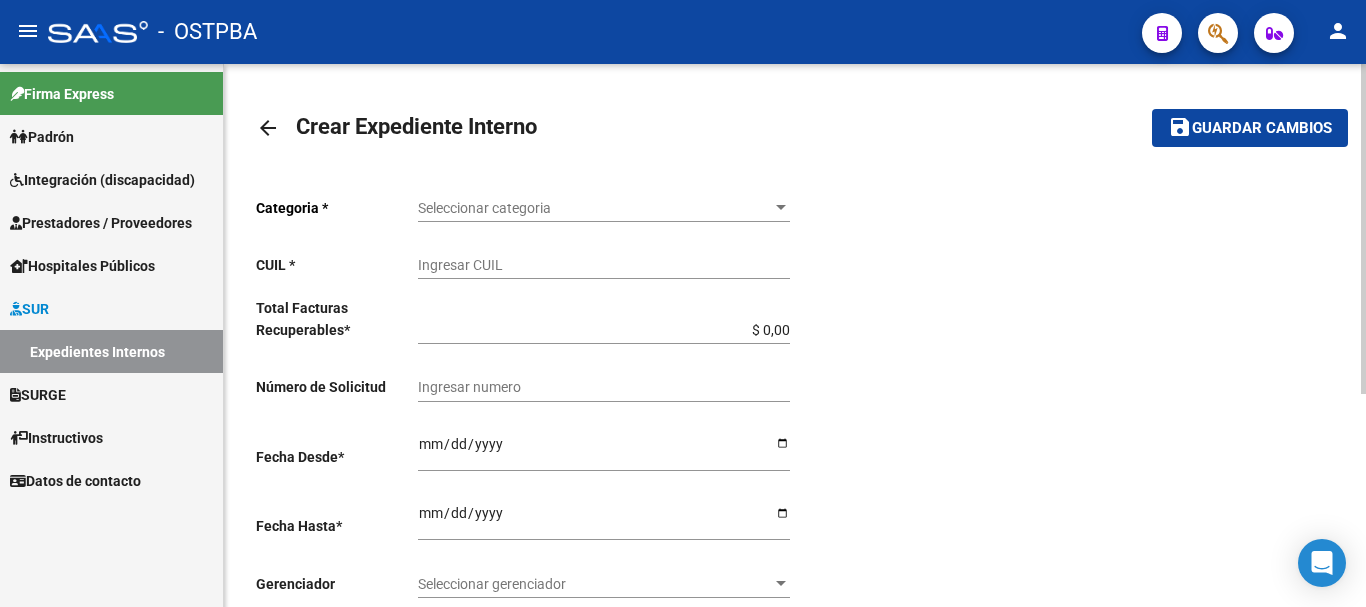 click on "arrow_back" 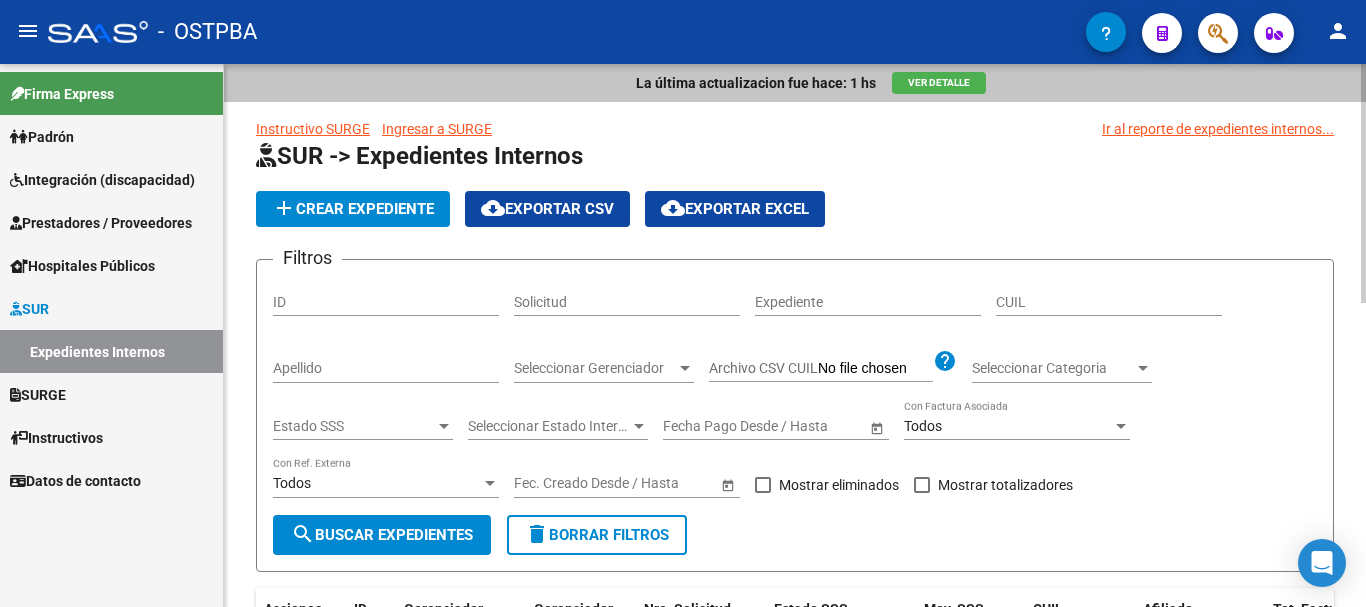 click on "Apellido" at bounding box center [386, 368] 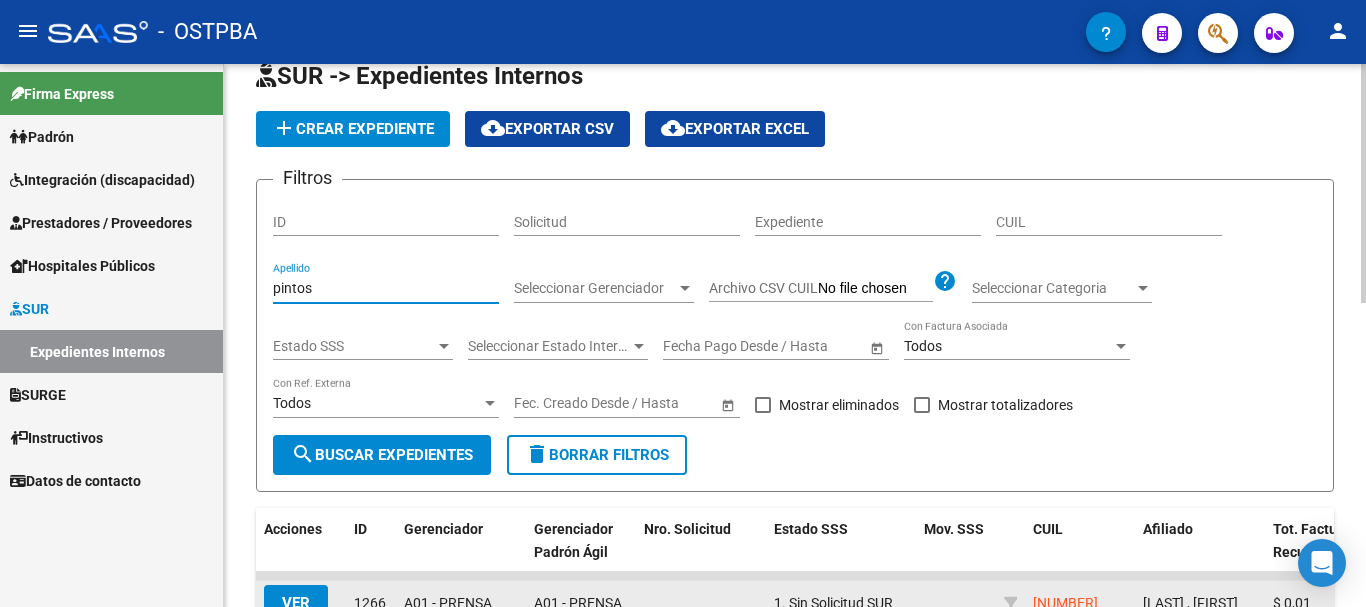 scroll, scrollTop: 0, scrollLeft: 0, axis: both 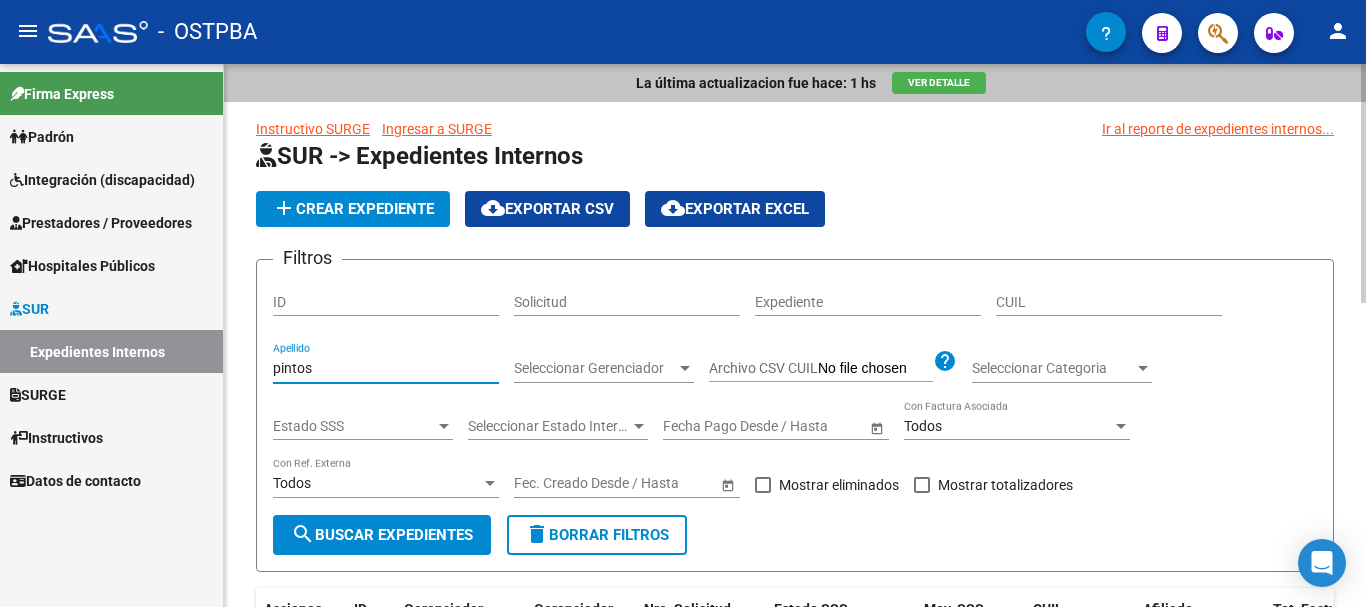 click on "pintos" at bounding box center (386, 368) 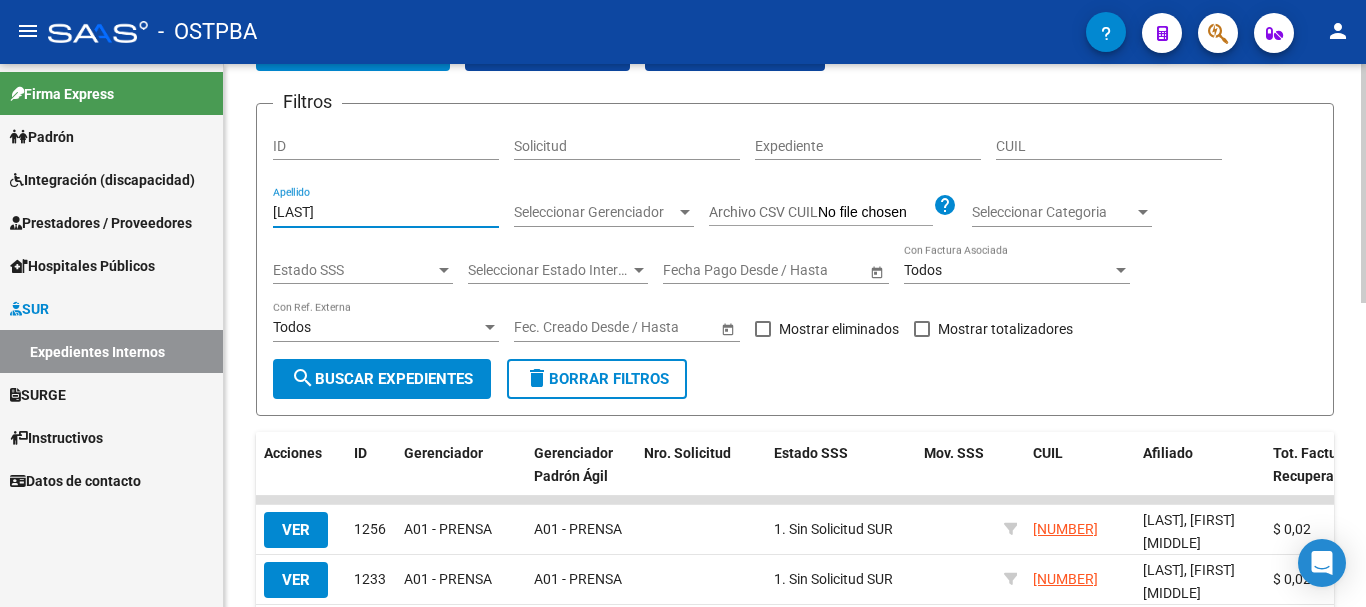 scroll, scrollTop: 200, scrollLeft: 0, axis: vertical 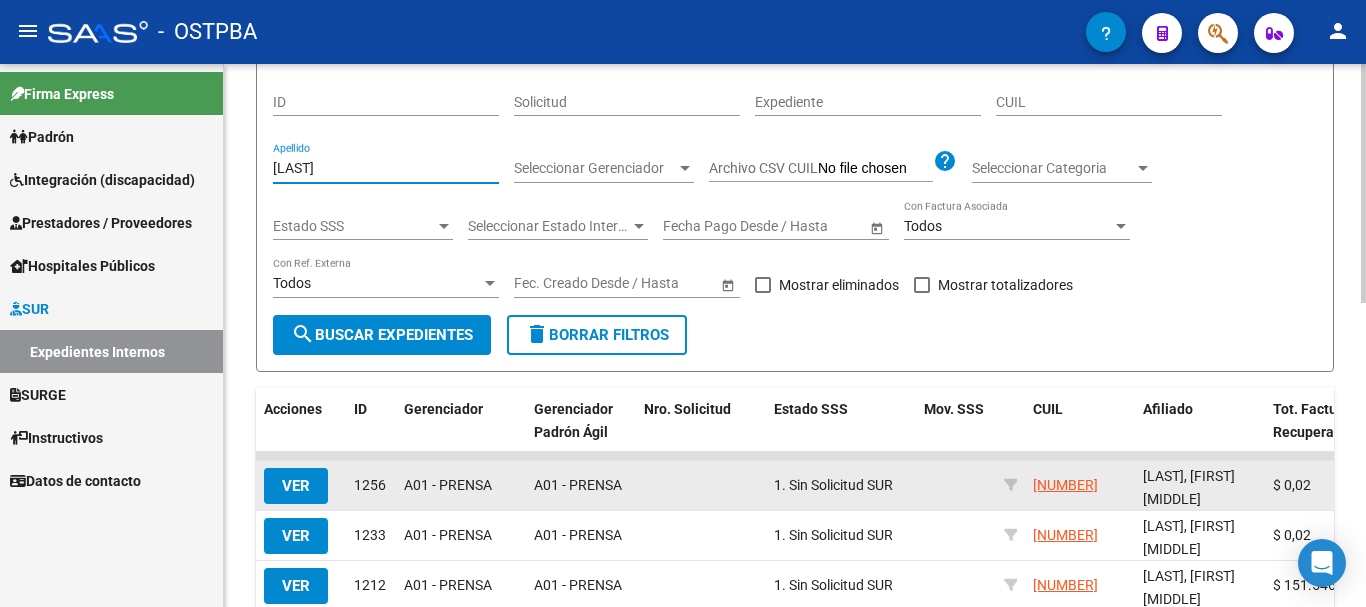 type on "[LAST]" 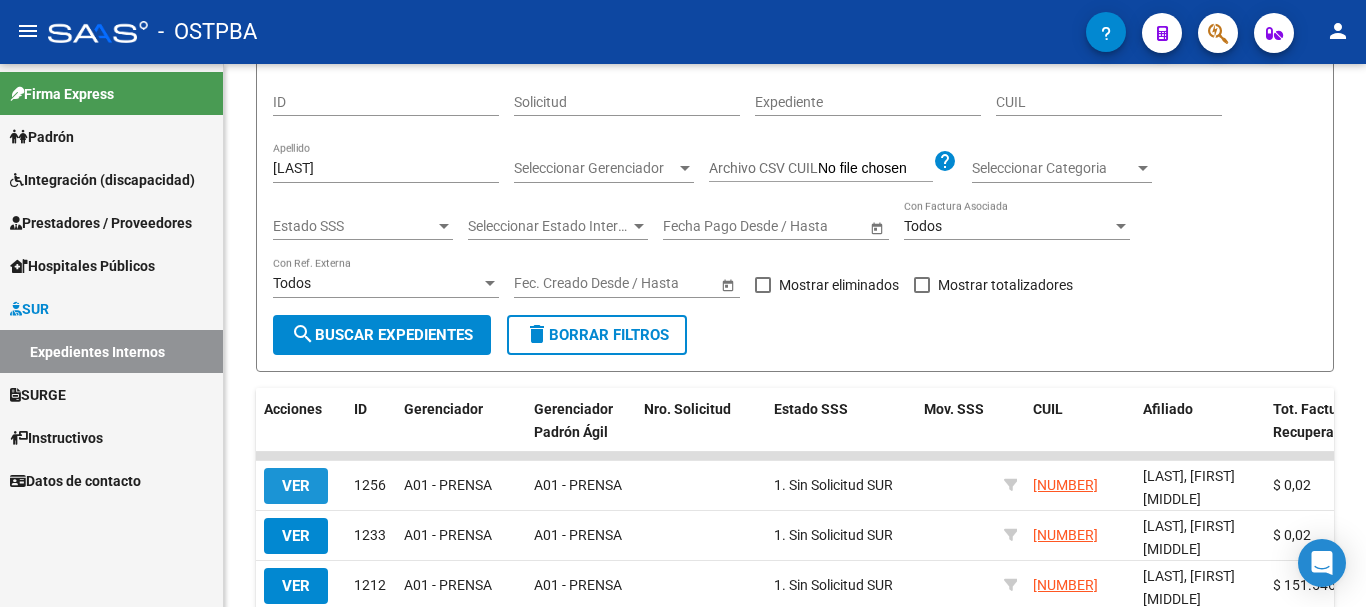 click on "VER" 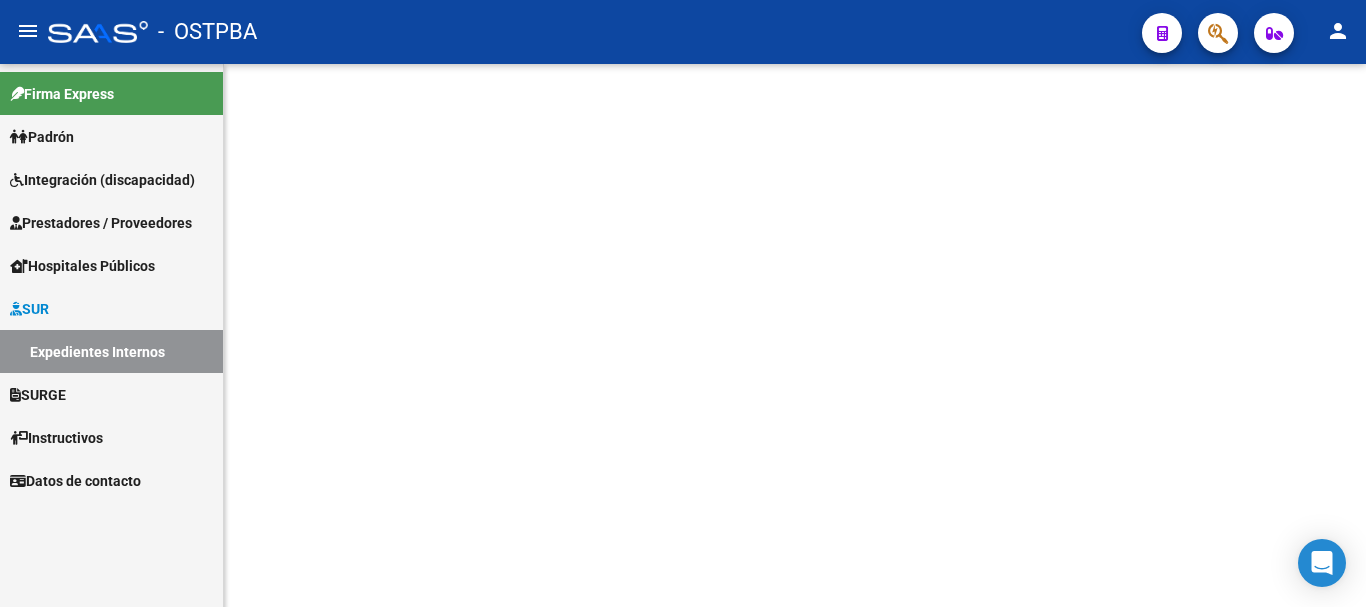 scroll, scrollTop: 0, scrollLeft: 0, axis: both 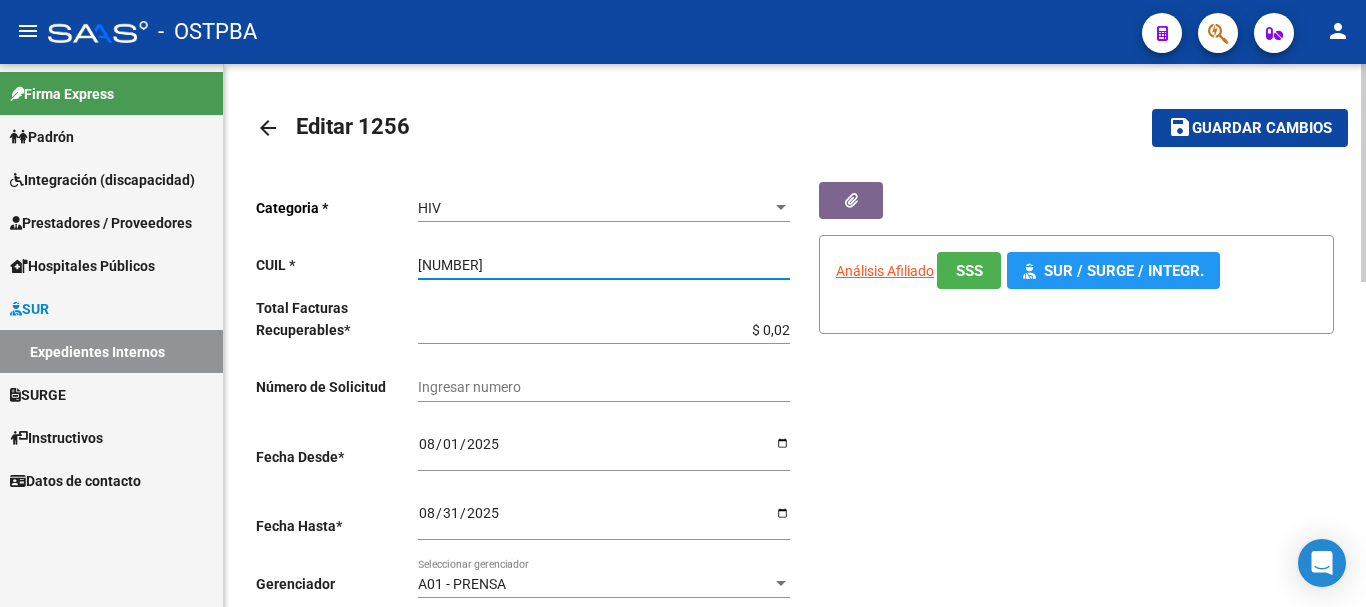 drag, startPoint x: 417, startPoint y: 265, endPoint x: 537, endPoint y: 267, distance: 120.01666 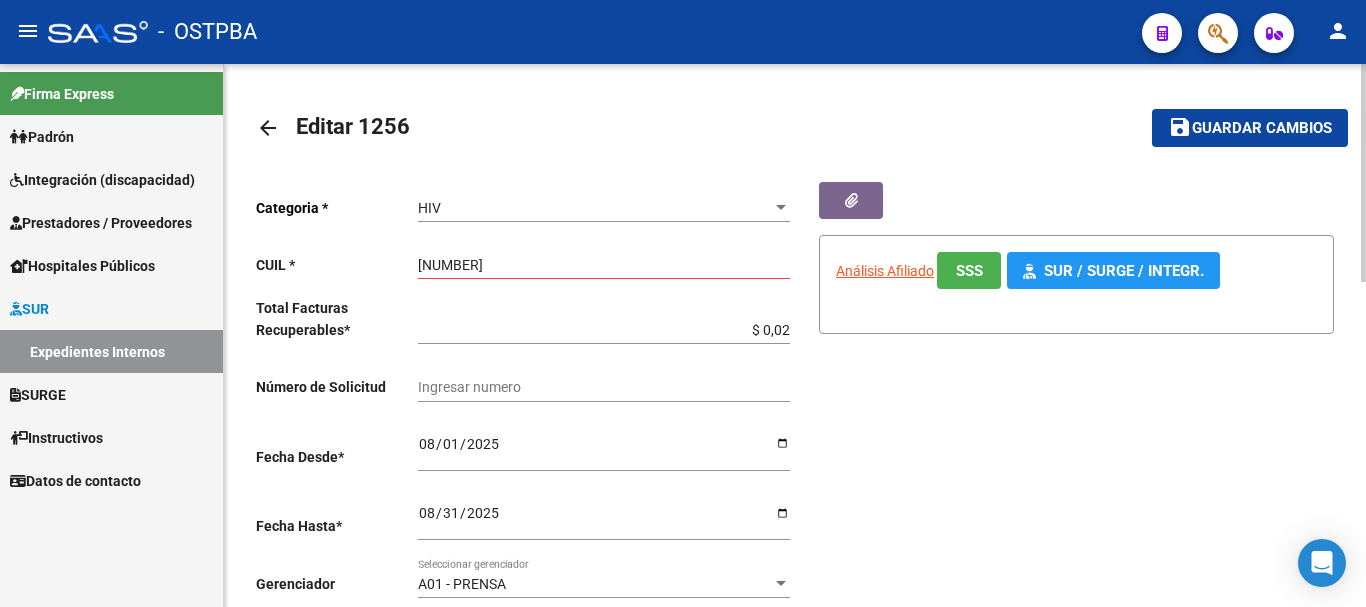 drag, startPoint x: 486, startPoint y: 265, endPoint x: 893, endPoint y: 327, distance: 411.69528 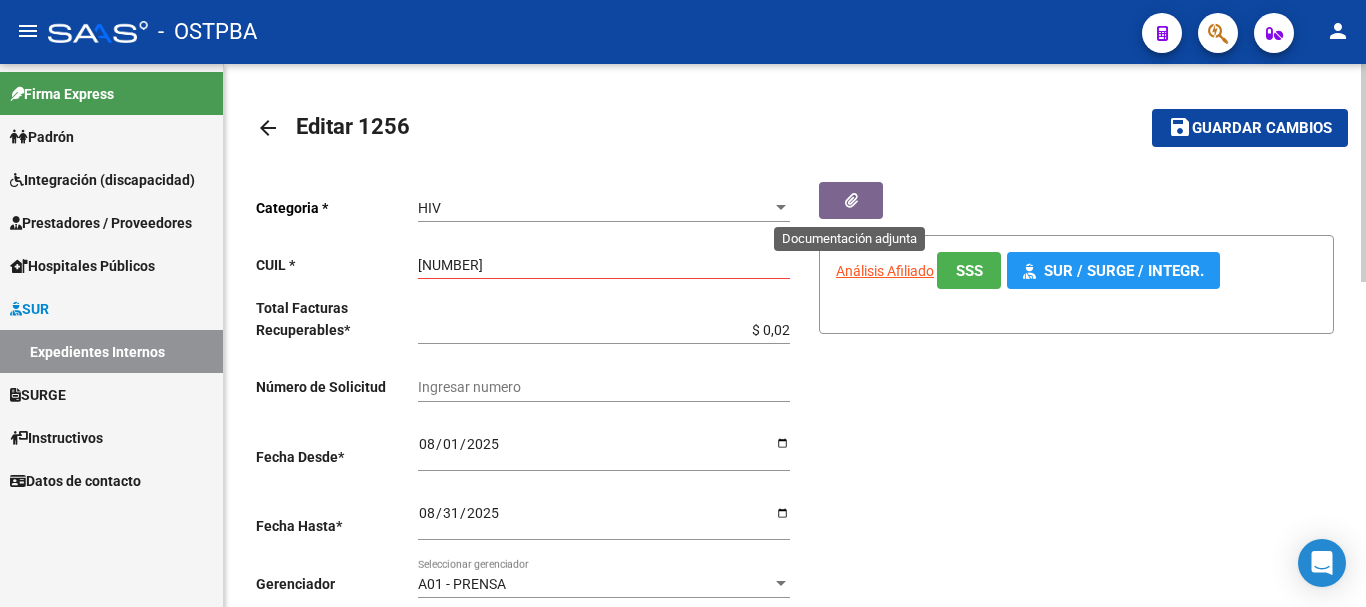 click 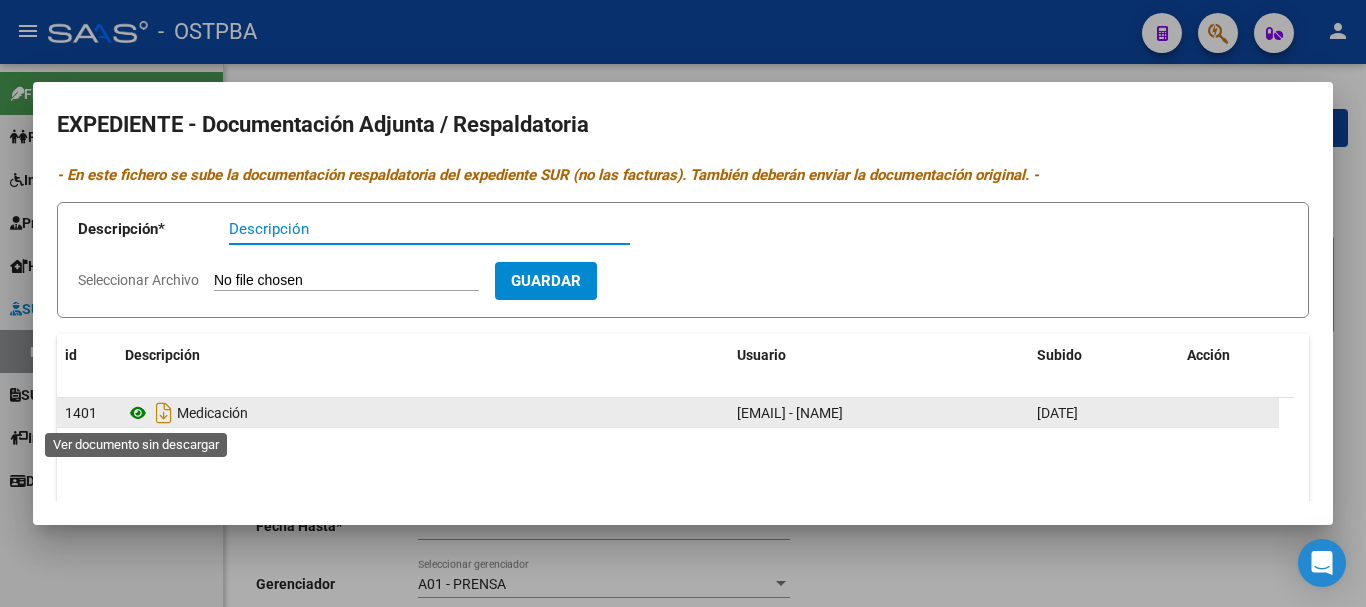 click 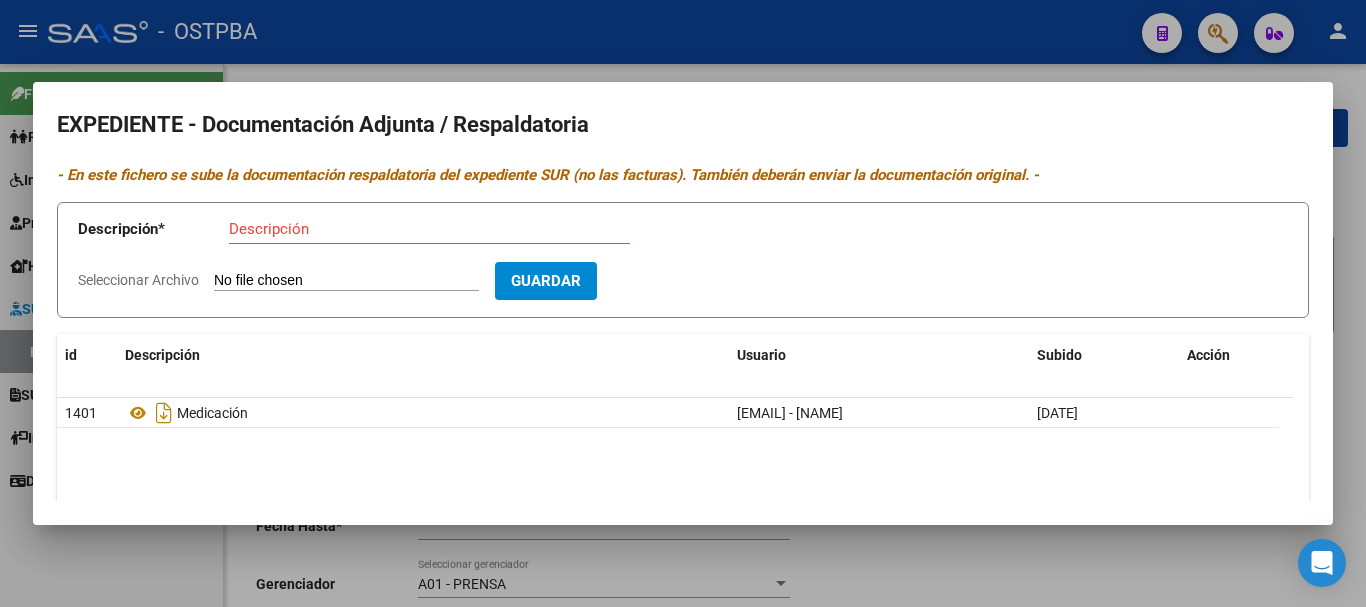 click at bounding box center (683, 303) 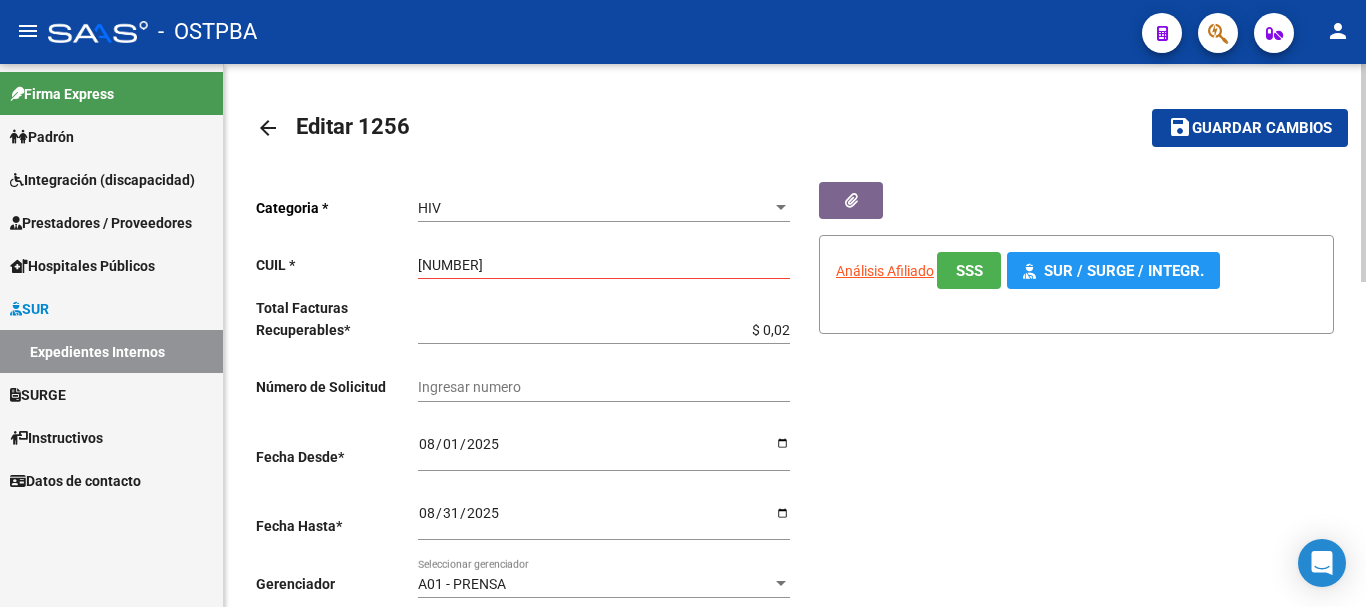 click on "arrow_back" 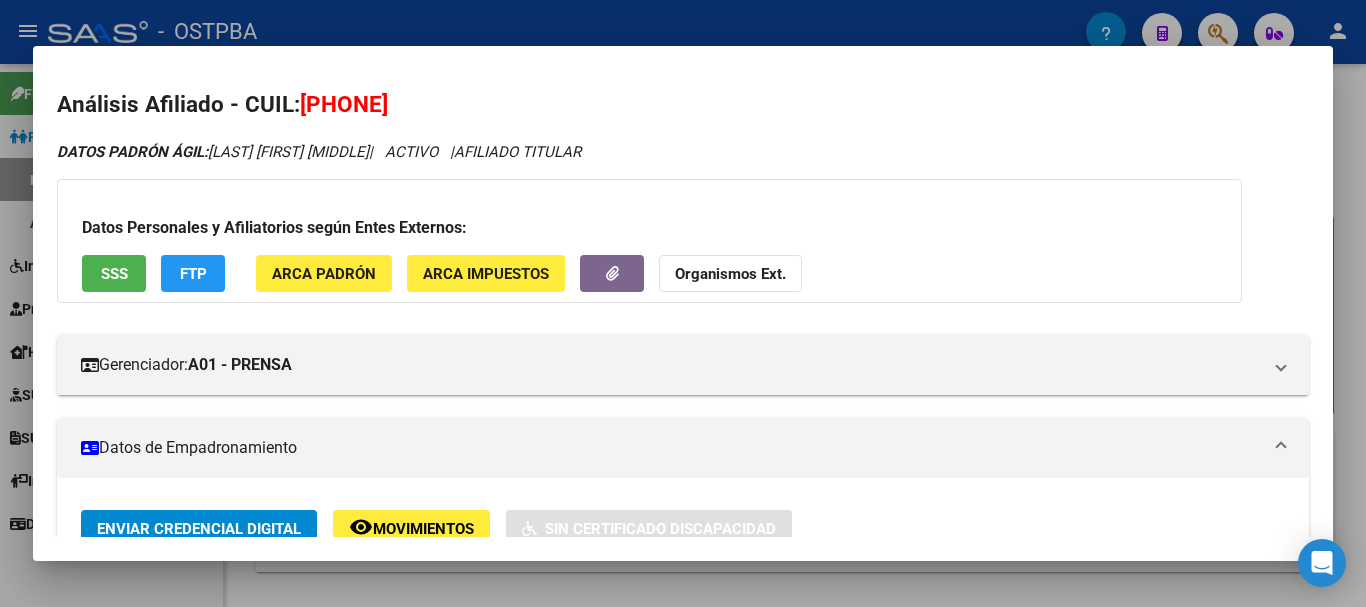 scroll, scrollTop: 0, scrollLeft: 0, axis: both 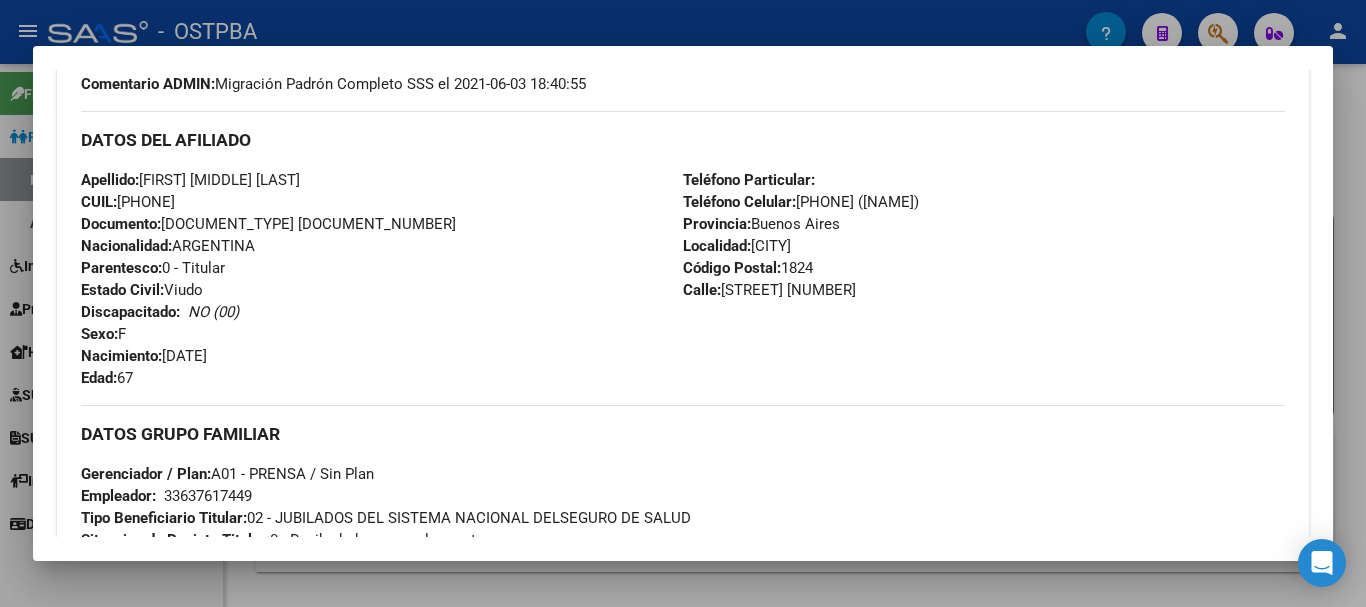 drag, startPoint x: 473, startPoint y: 590, endPoint x: 485, endPoint y: 499, distance: 91.787796 